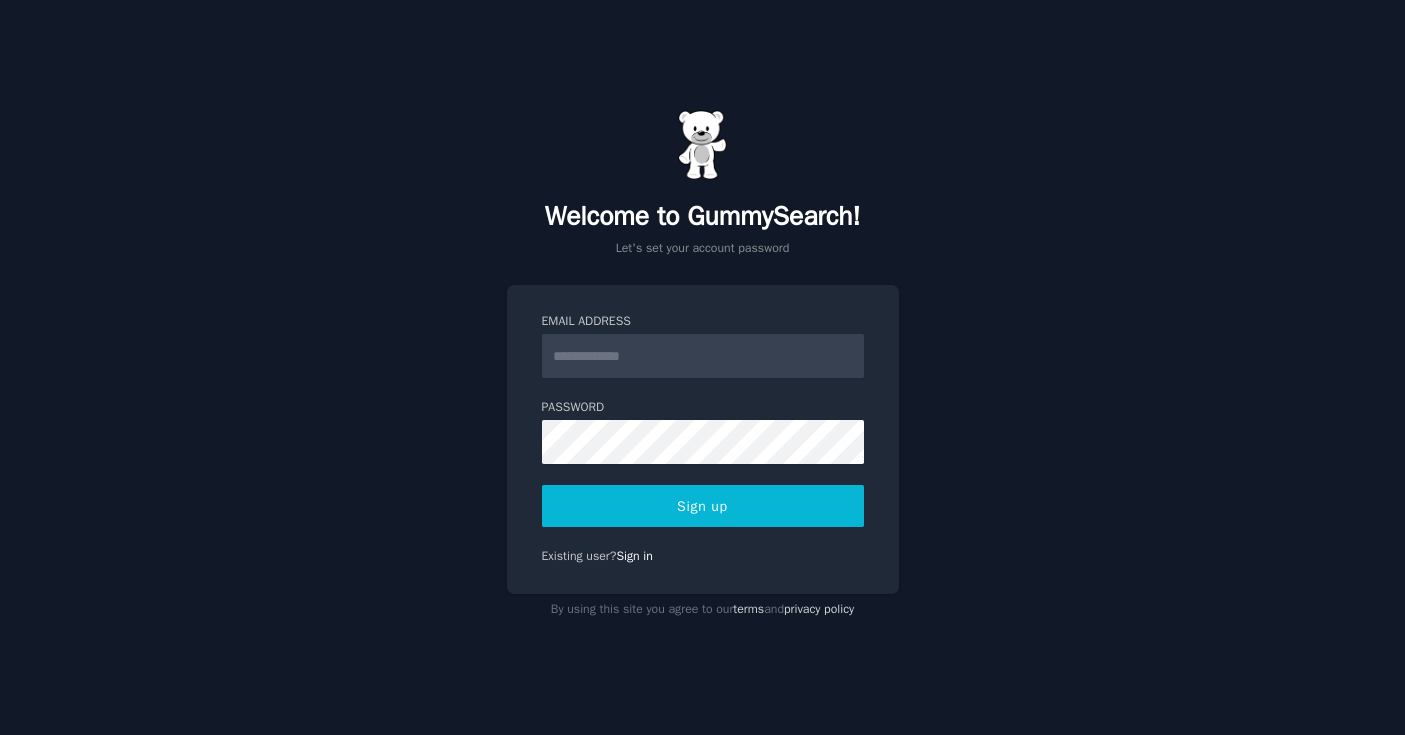 scroll, scrollTop: 0, scrollLeft: 0, axis: both 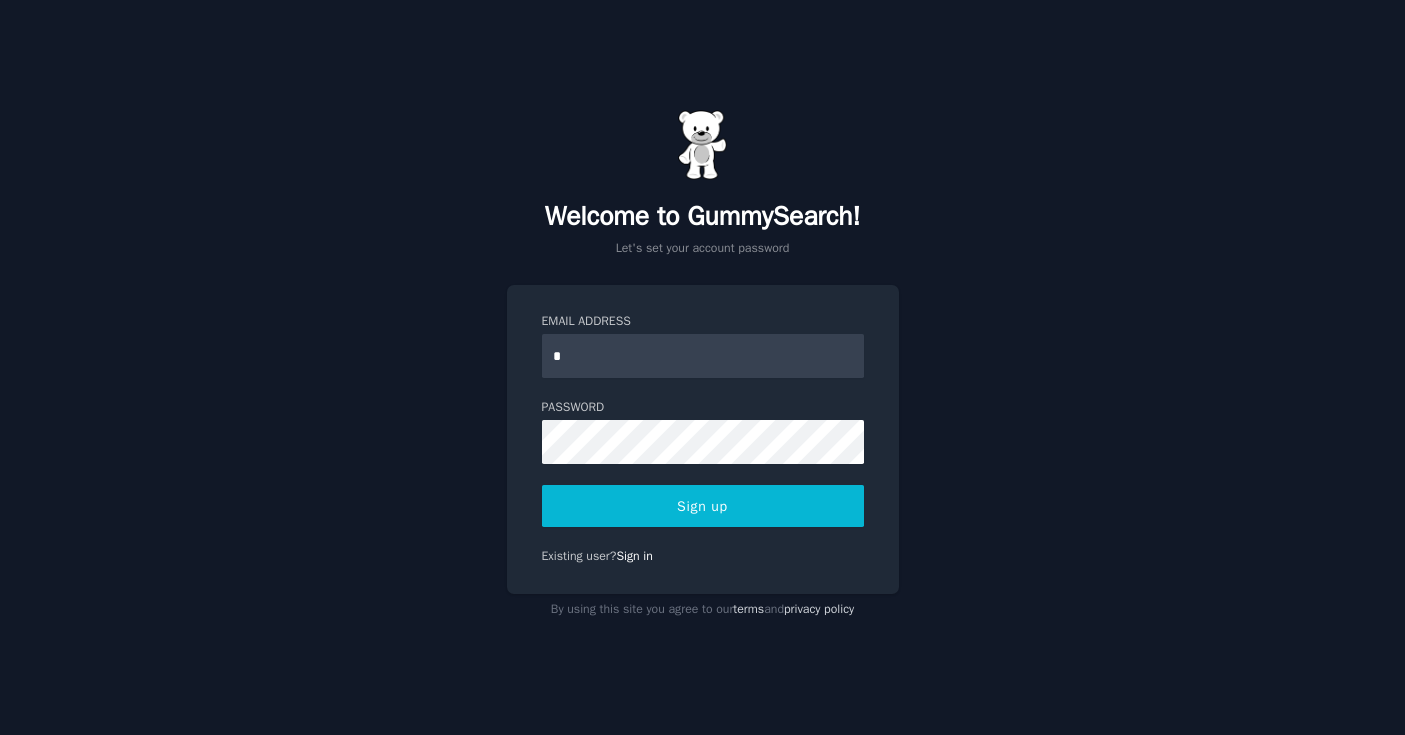 type on "**********" 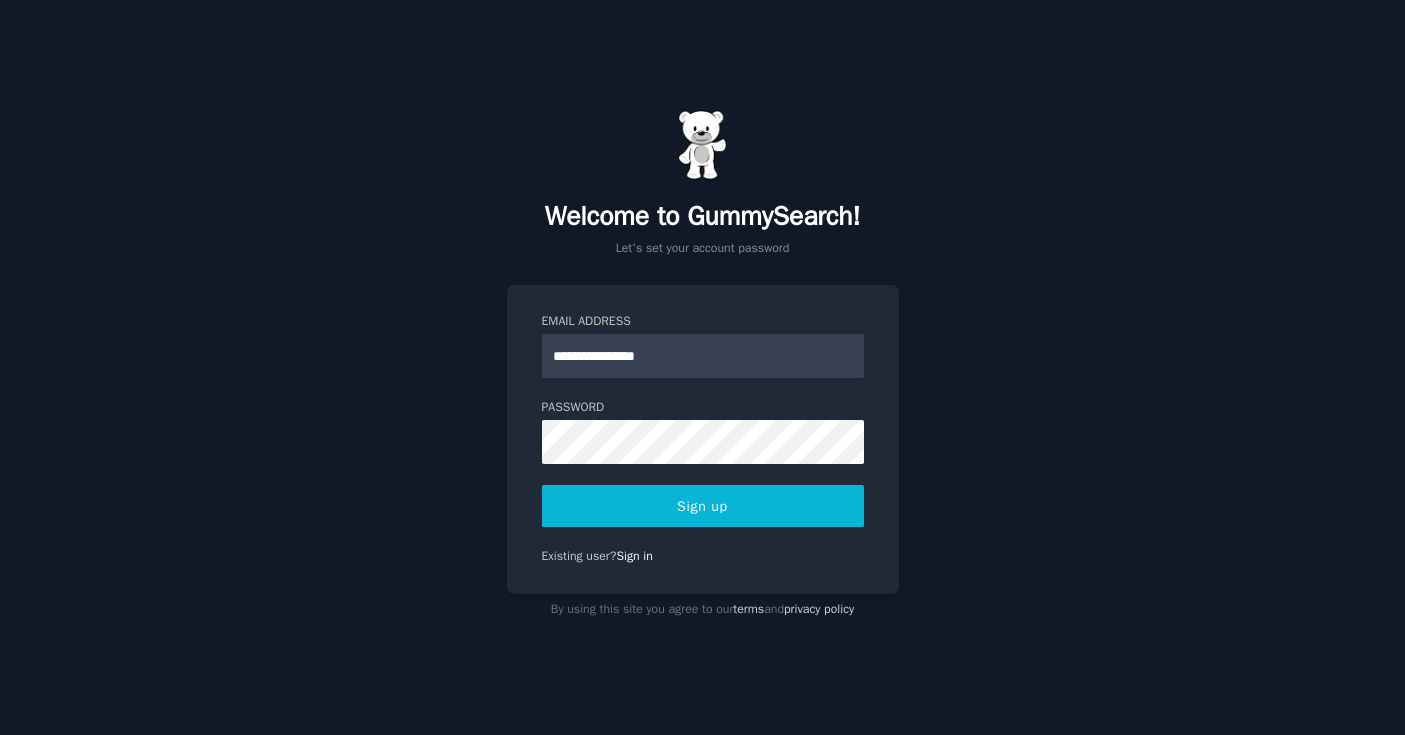 click on "Sign up" at bounding box center (703, 506) 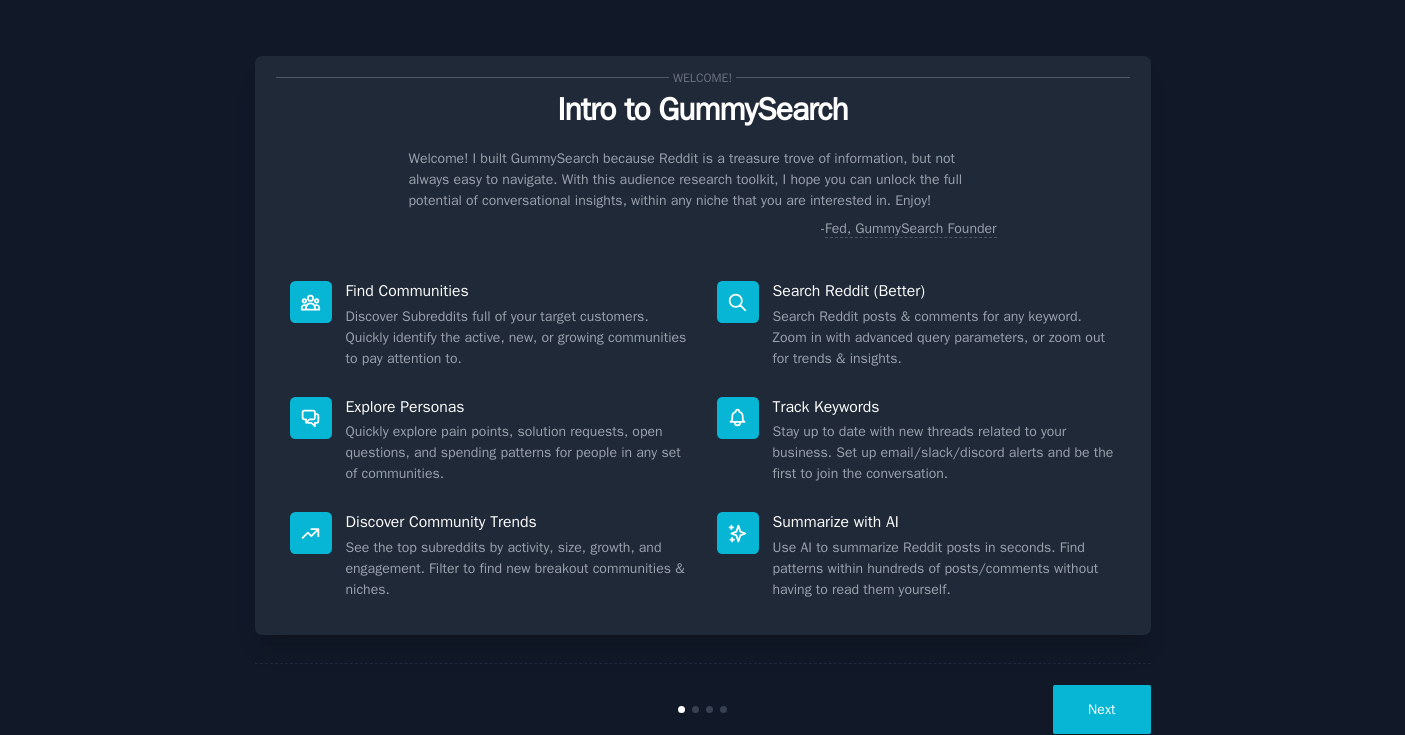 scroll, scrollTop: 0, scrollLeft: 0, axis: both 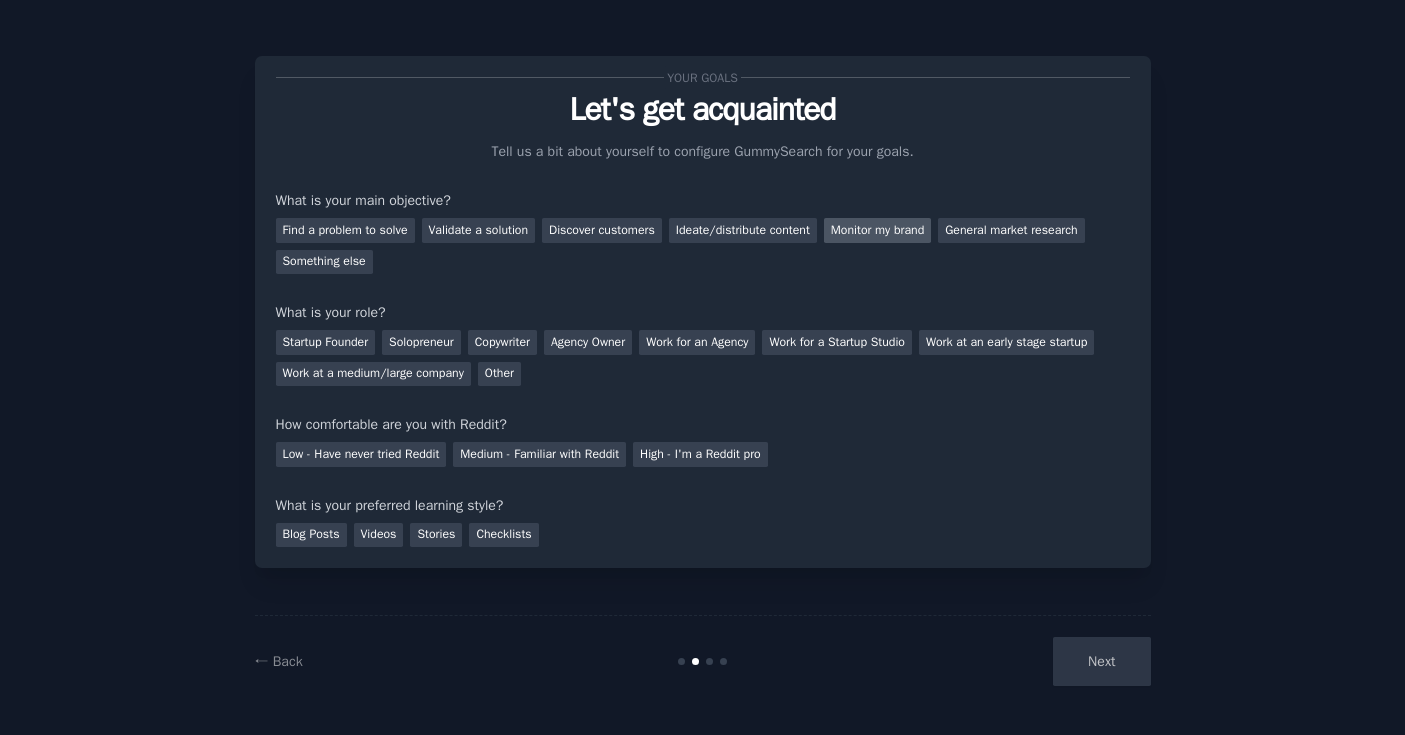 click on "Monitor my brand" at bounding box center [877, 230] 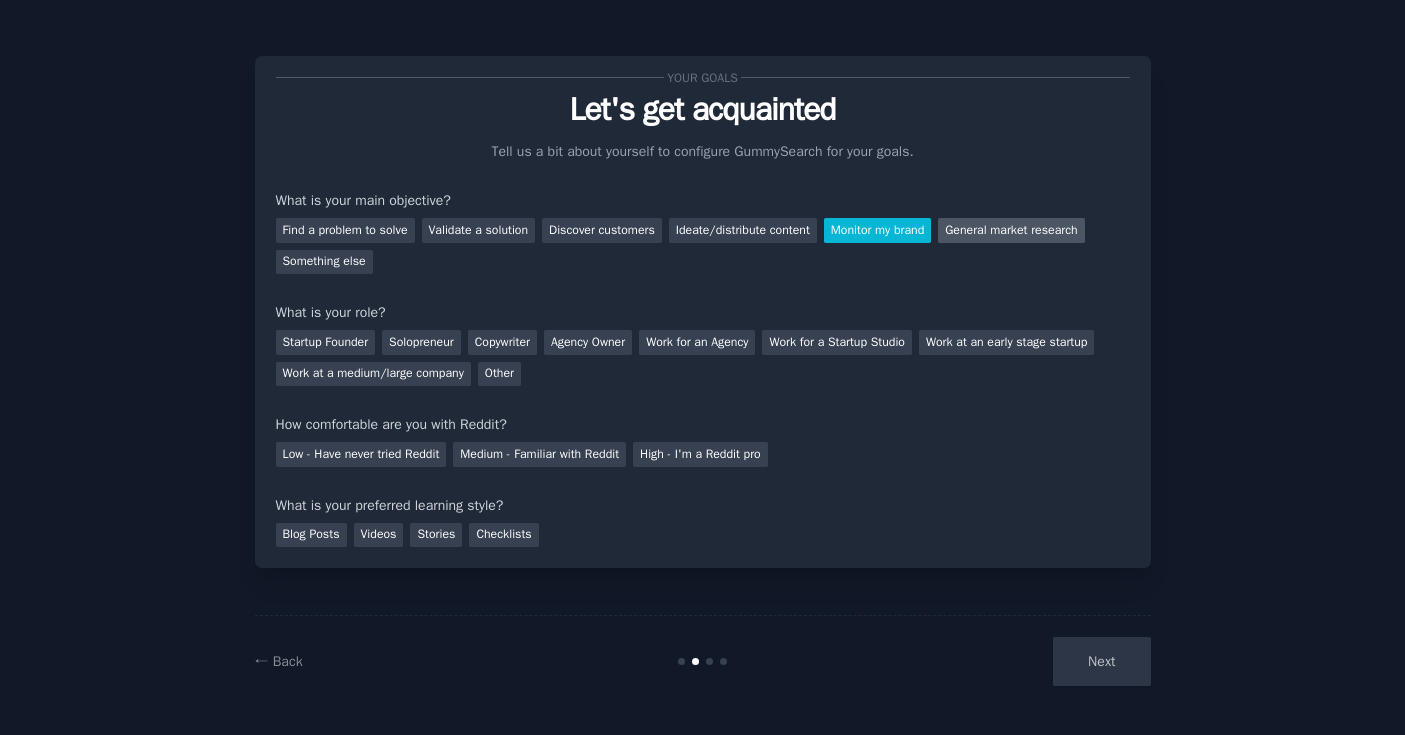 click on "General market research" at bounding box center [1011, 230] 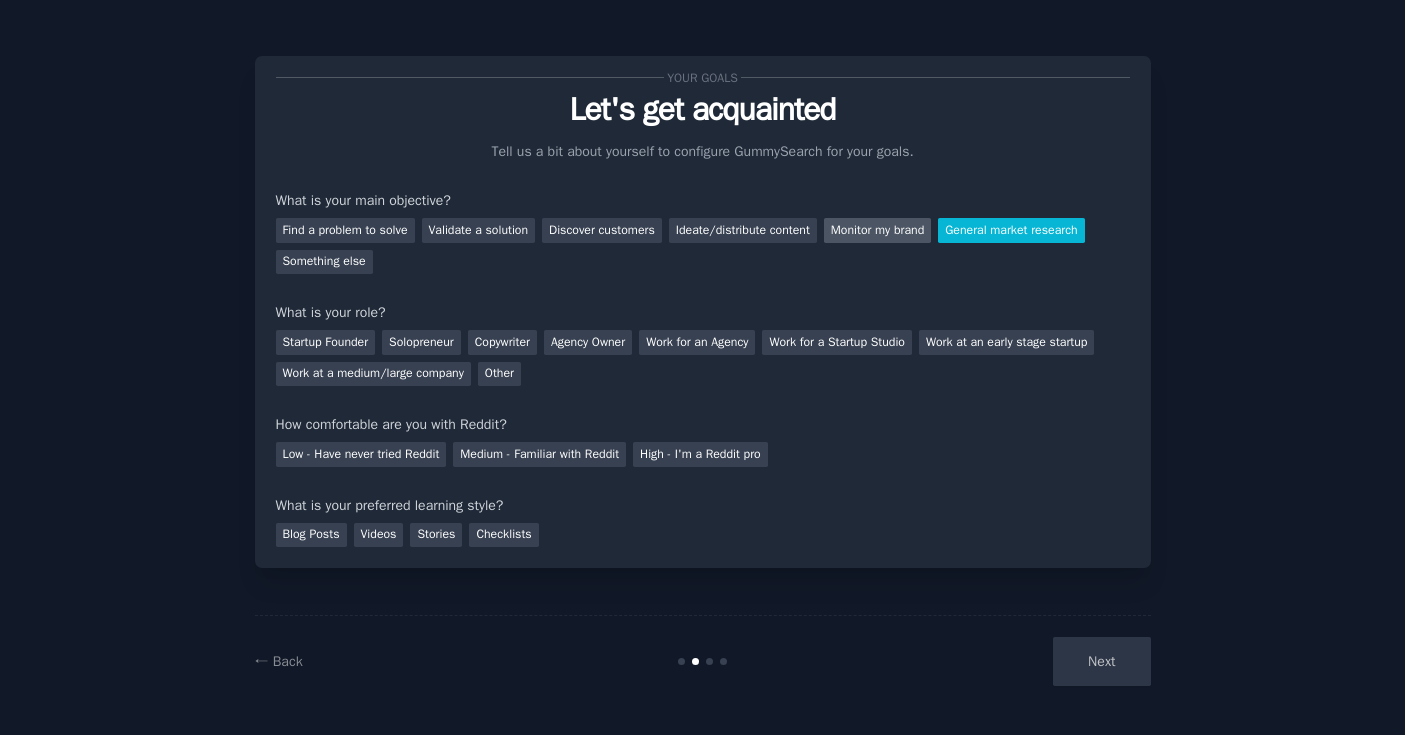 click on "Monitor my brand" at bounding box center [877, 230] 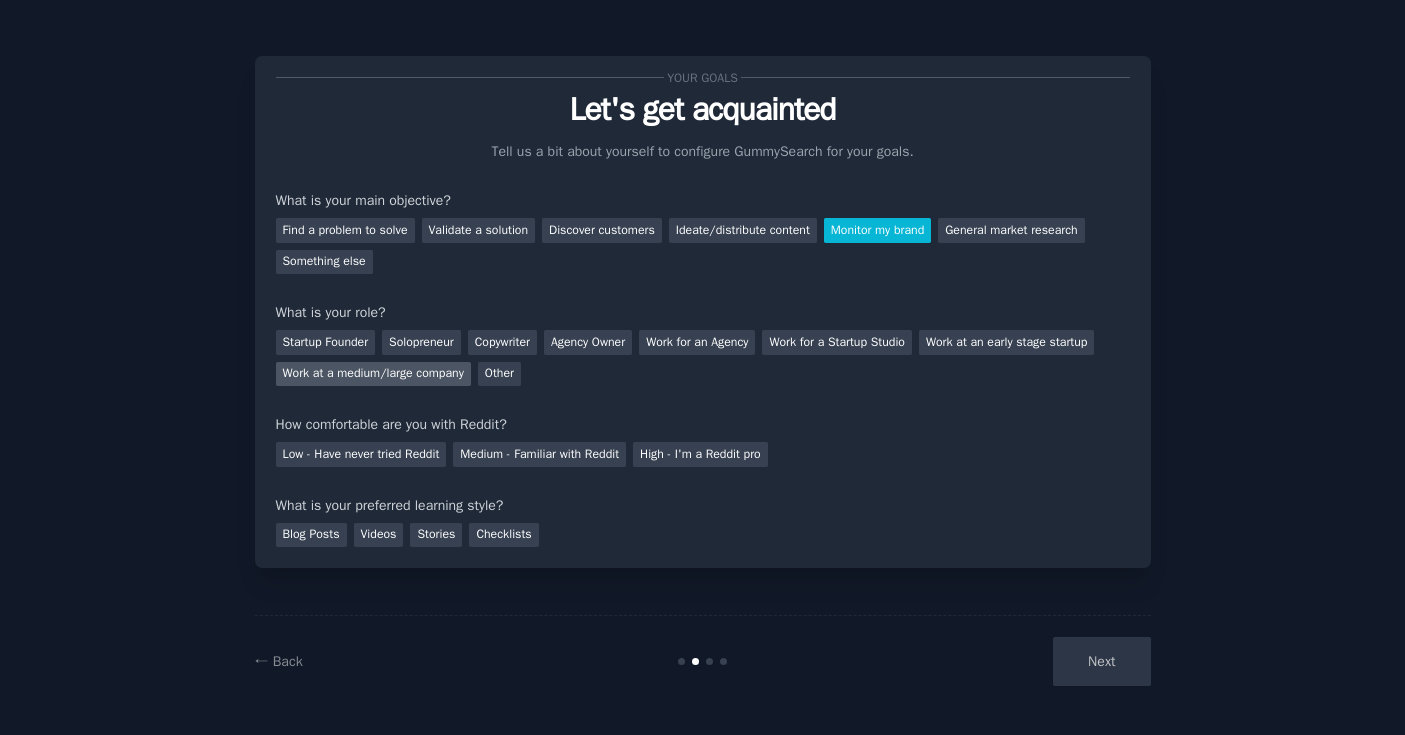 click on "Work at a medium/large company" at bounding box center (373, 374) 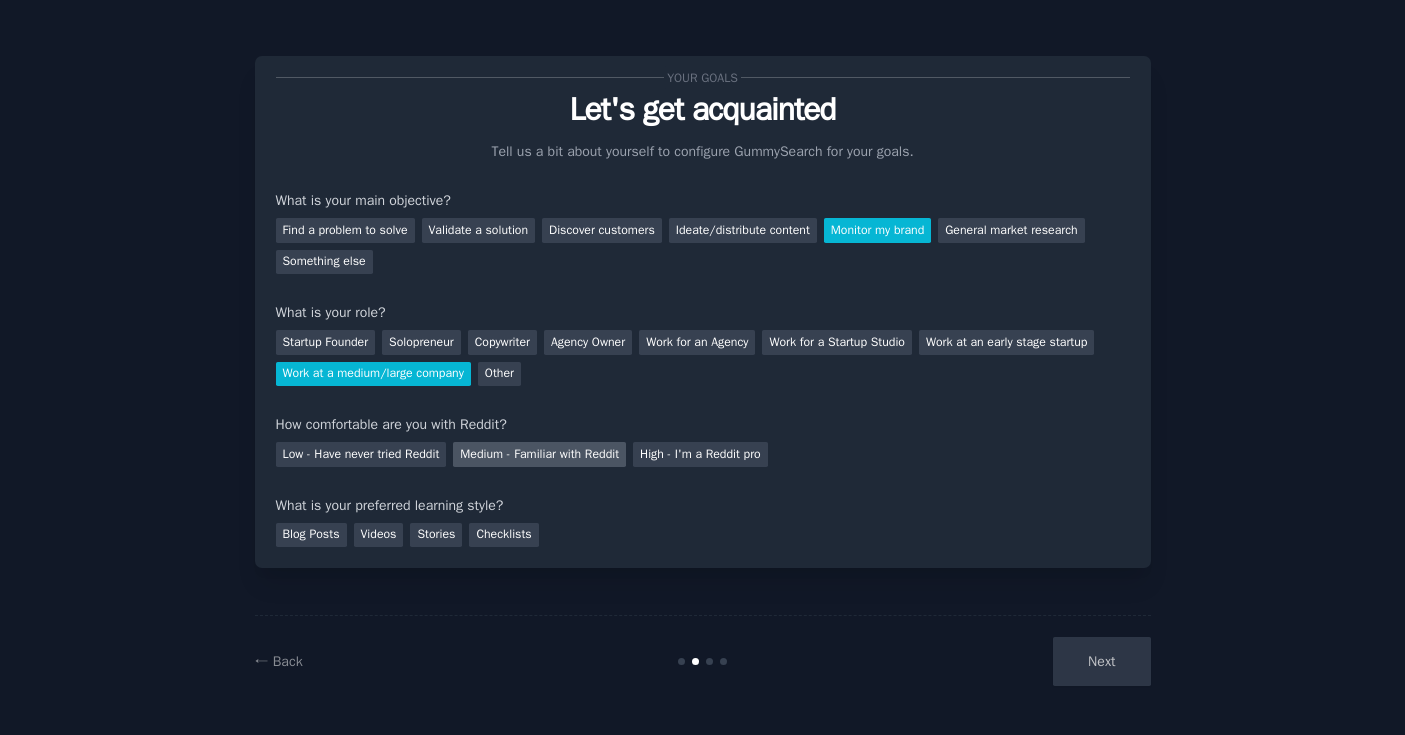 click on "Medium - Familiar with Reddit" at bounding box center (539, 454) 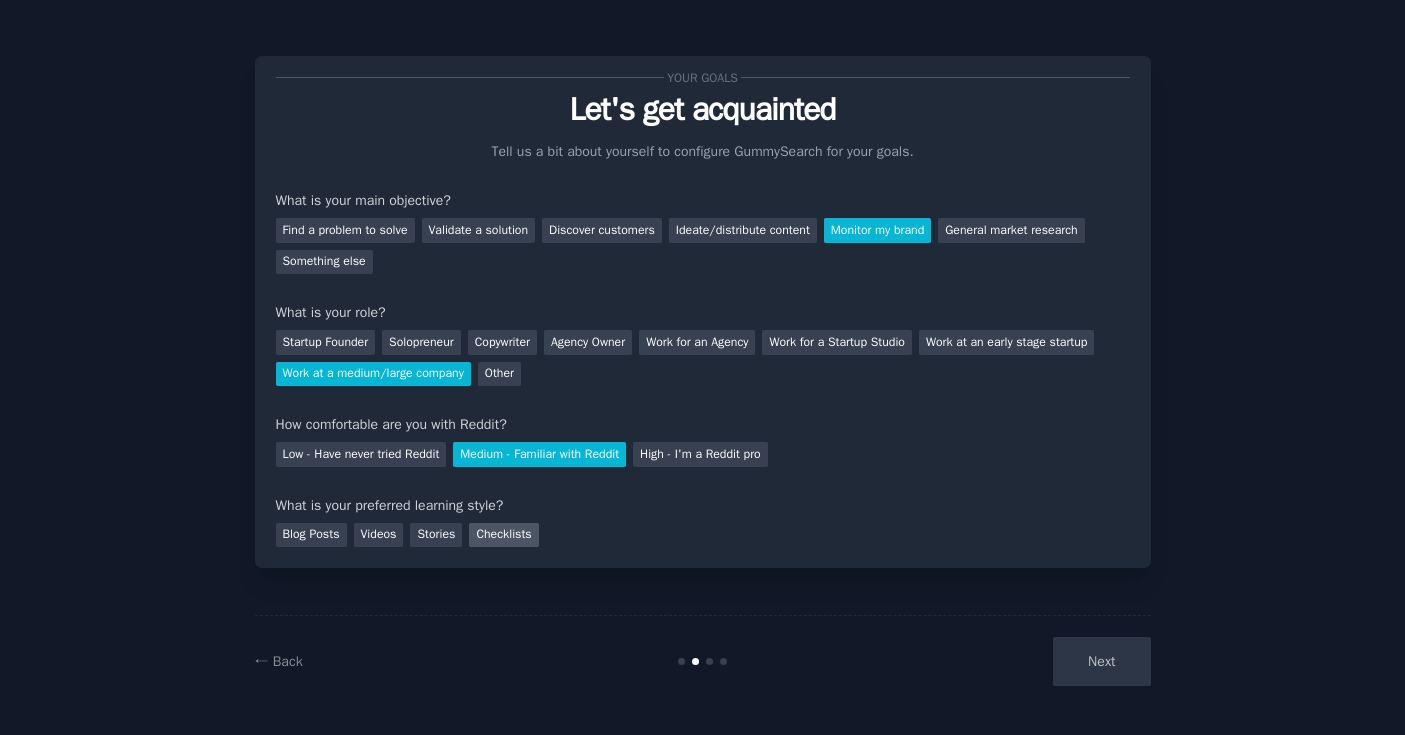 click on "Checklists" at bounding box center [503, 535] 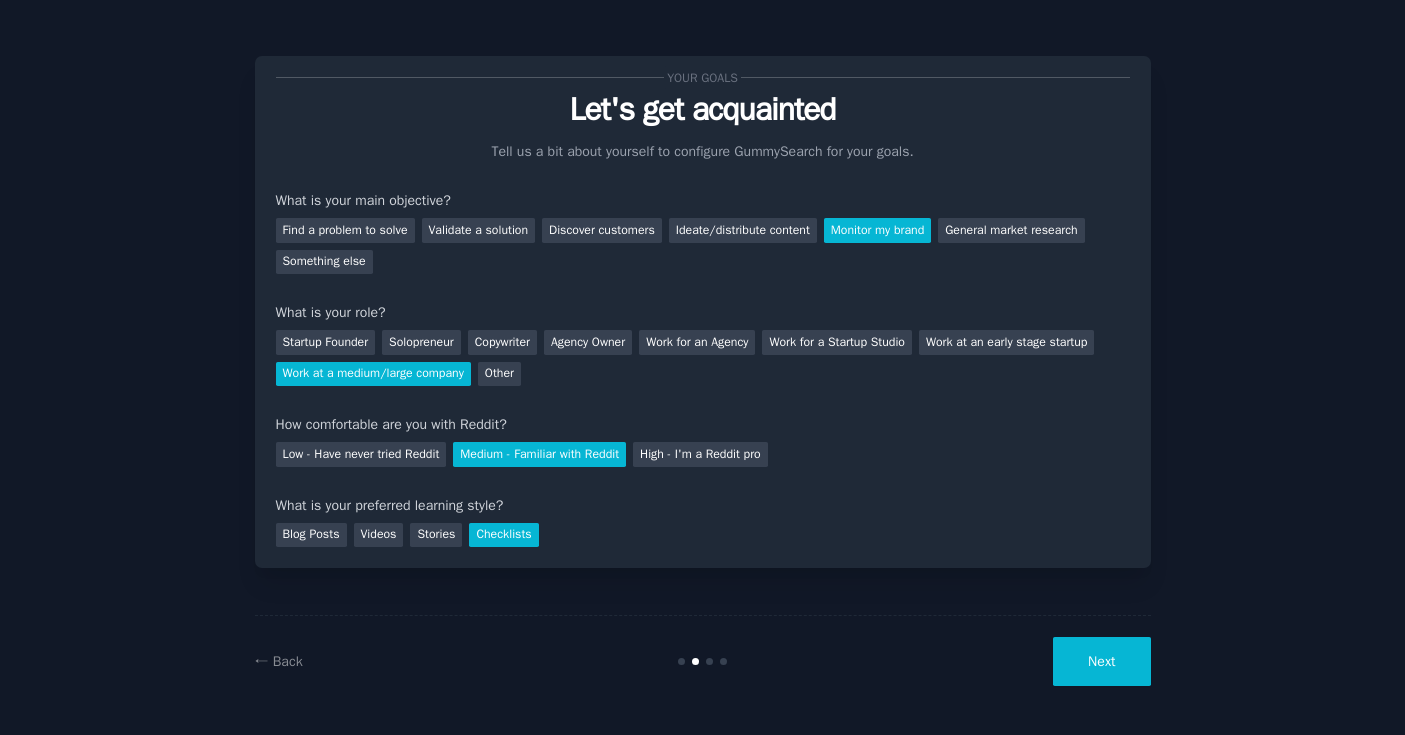 click on "Next" at bounding box center (1101, 661) 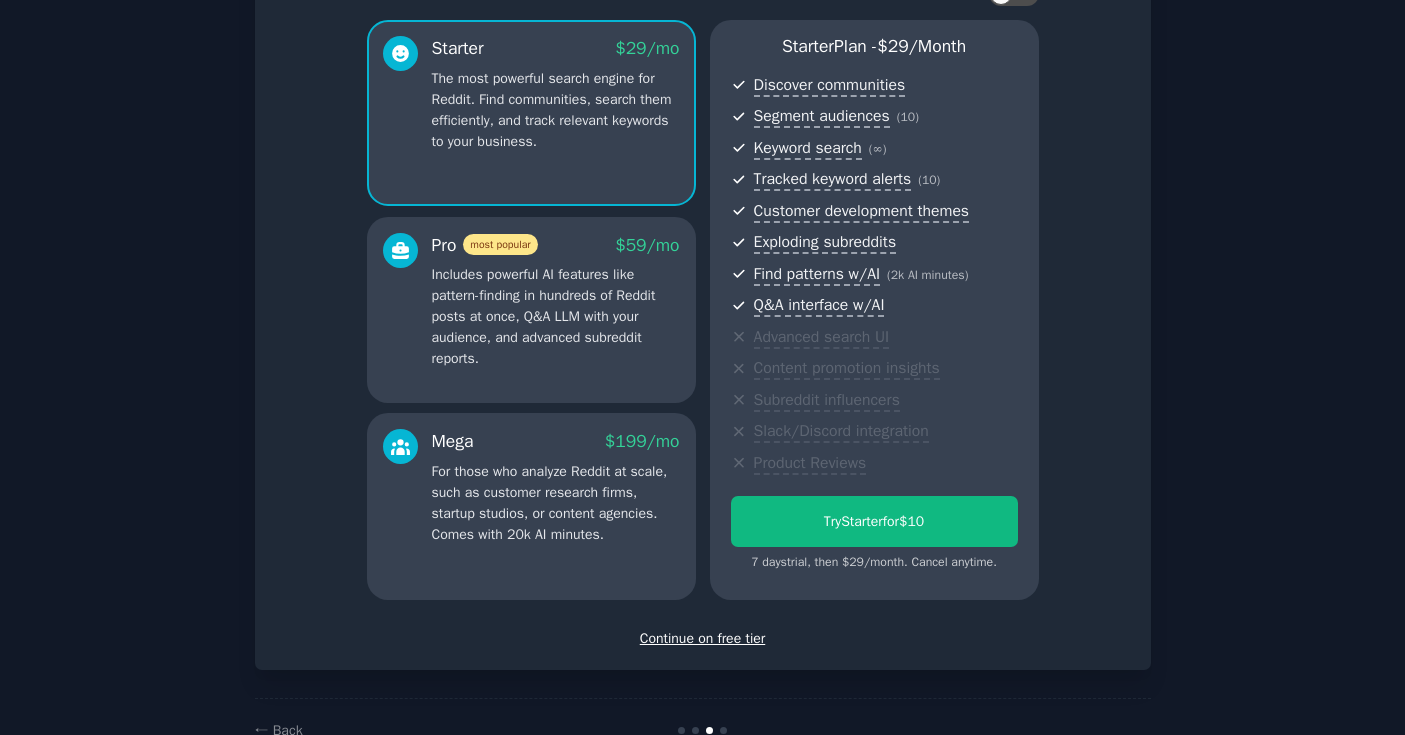 scroll, scrollTop: 213, scrollLeft: 0, axis: vertical 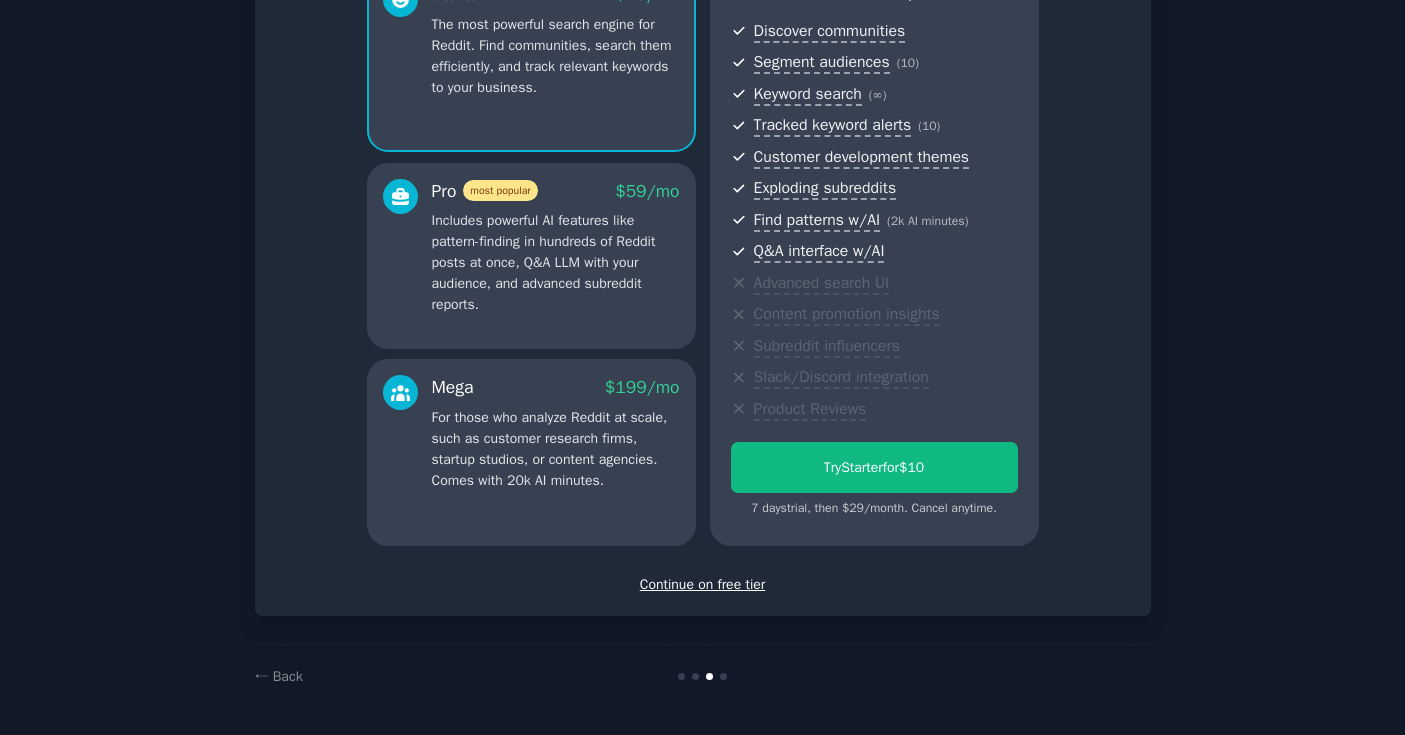 click on "Continue on free tier" at bounding box center [703, 584] 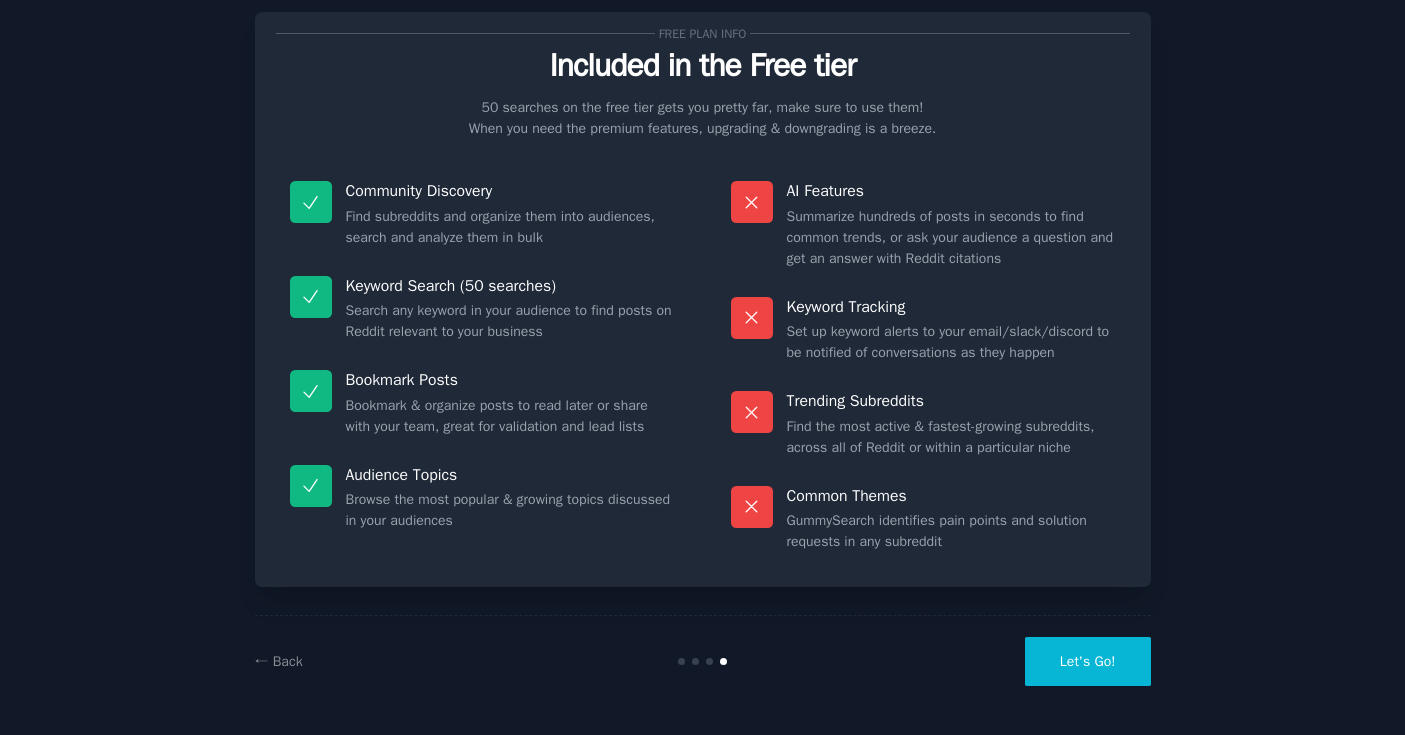 click on "Let's Go!" at bounding box center (1088, 661) 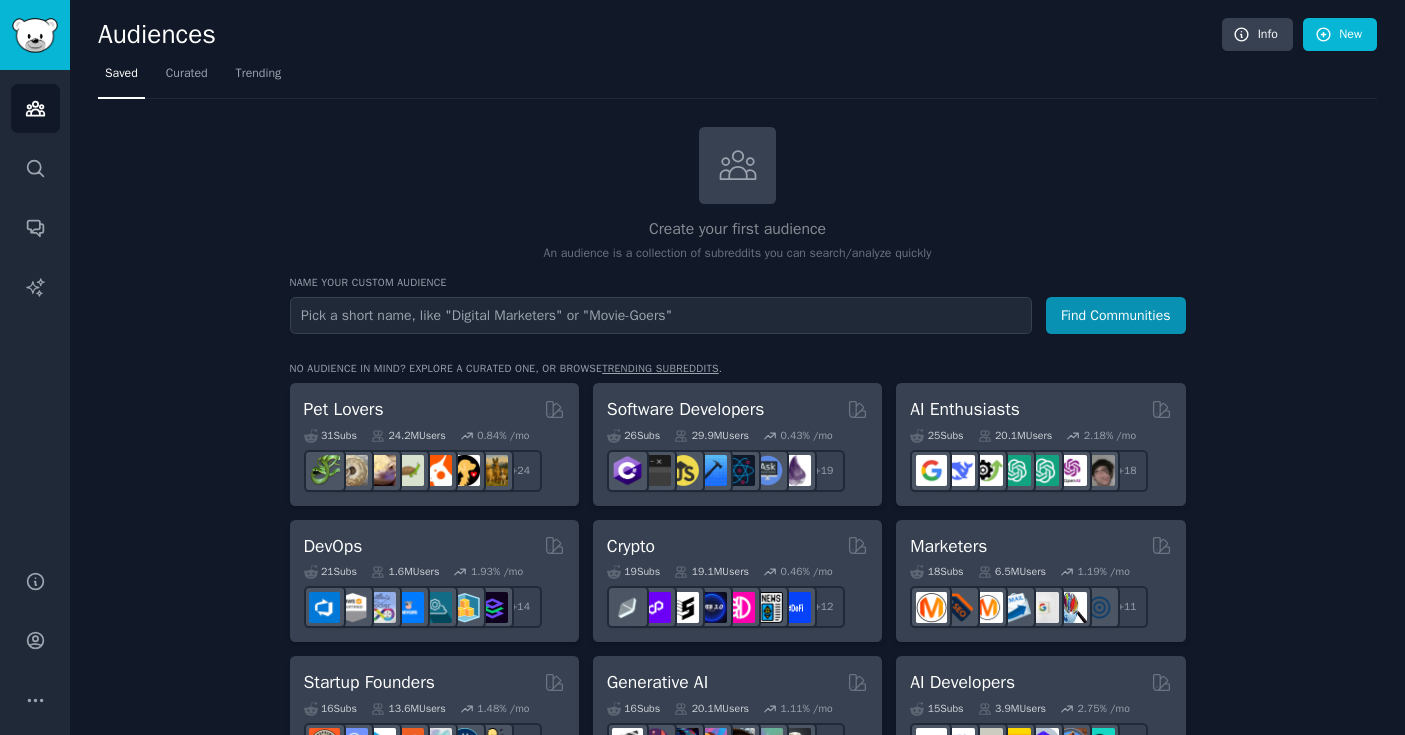 click at bounding box center (661, 315) 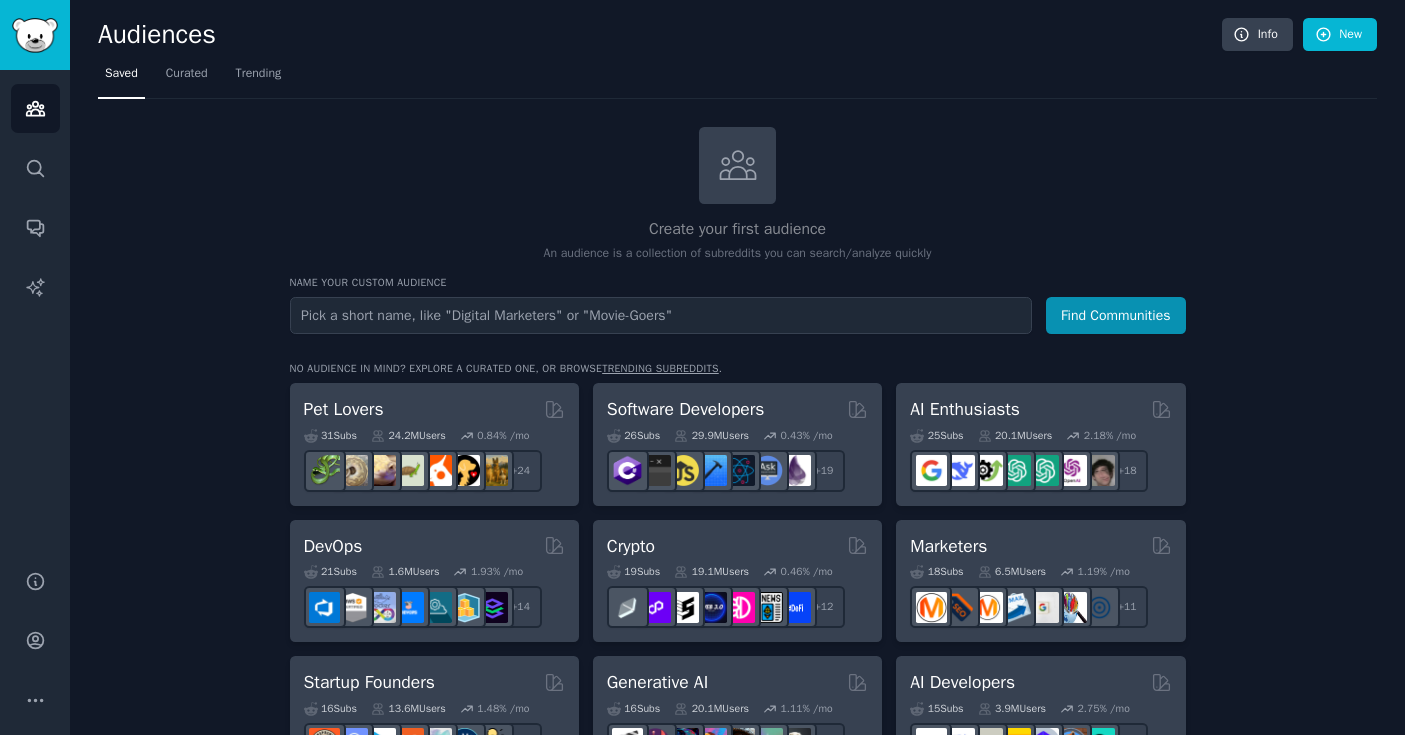 type on "C" 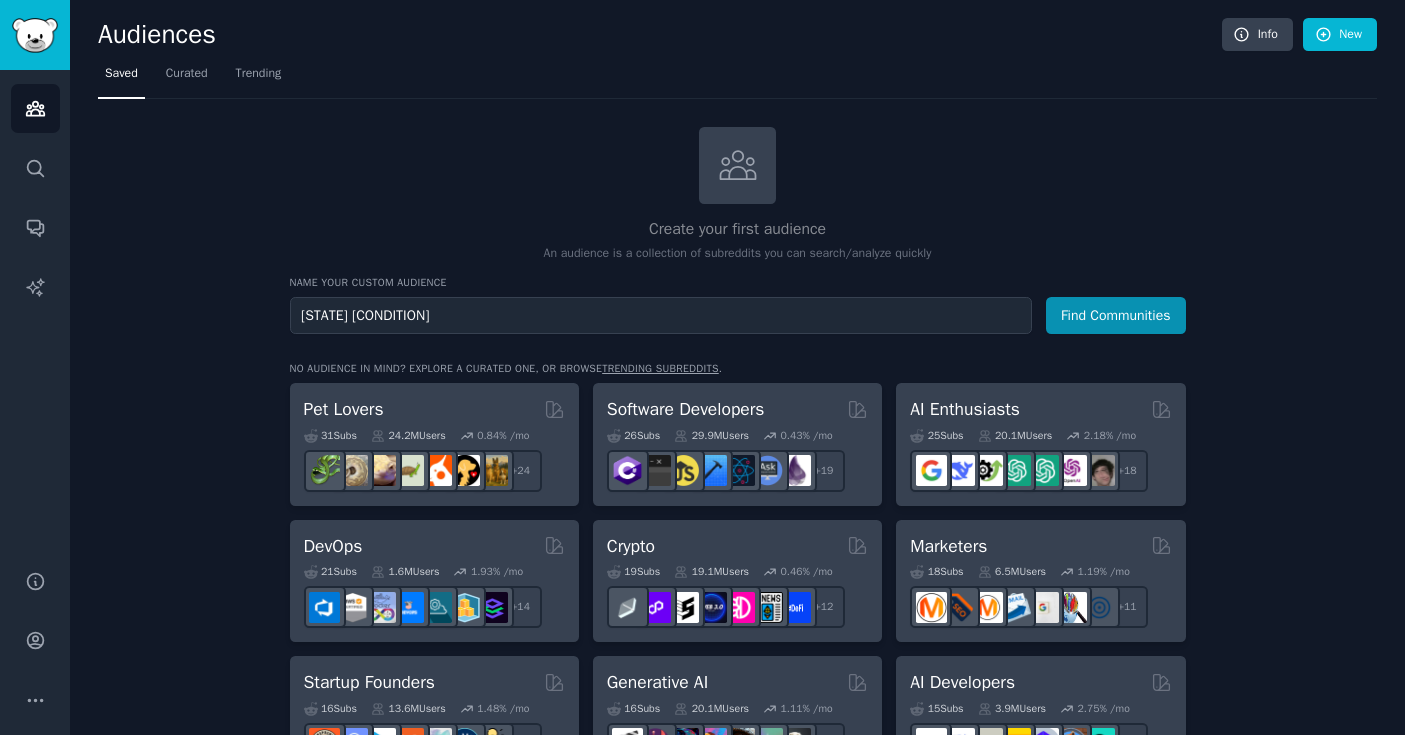 drag, startPoint x: 378, startPoint y: 313, endPoint x: 515, endPoint y: 313, distance: 137 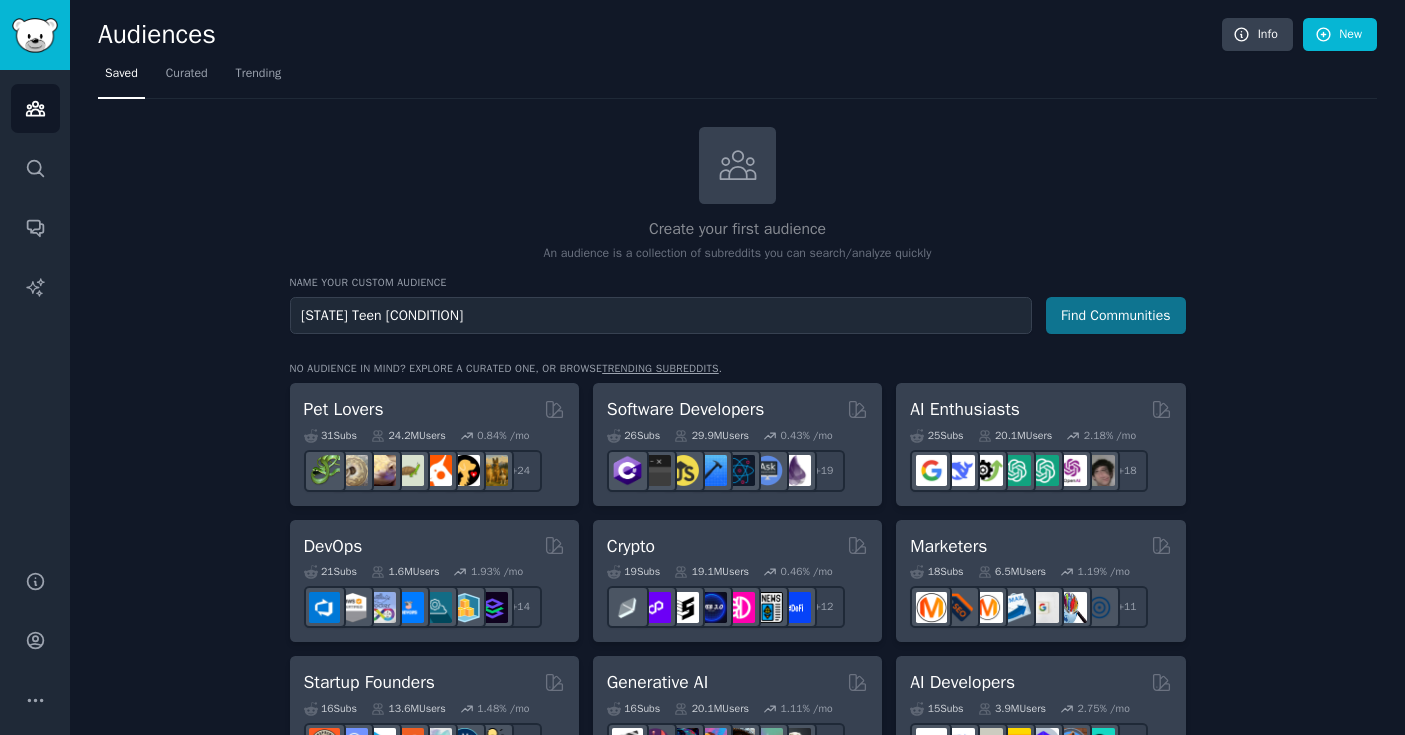 type on "[STATE] Teen [CONDITION]" 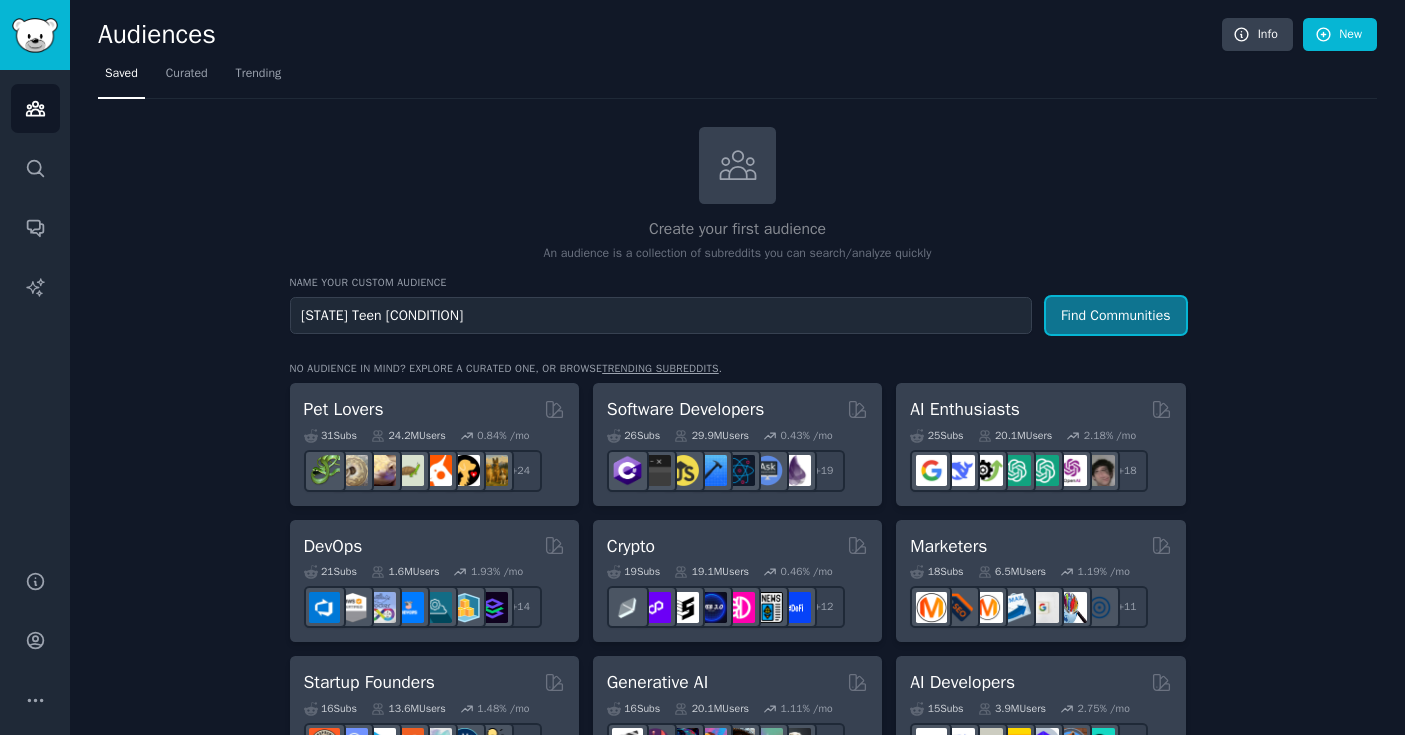 click on "Find Communities" at bounding box center [1116, 315] 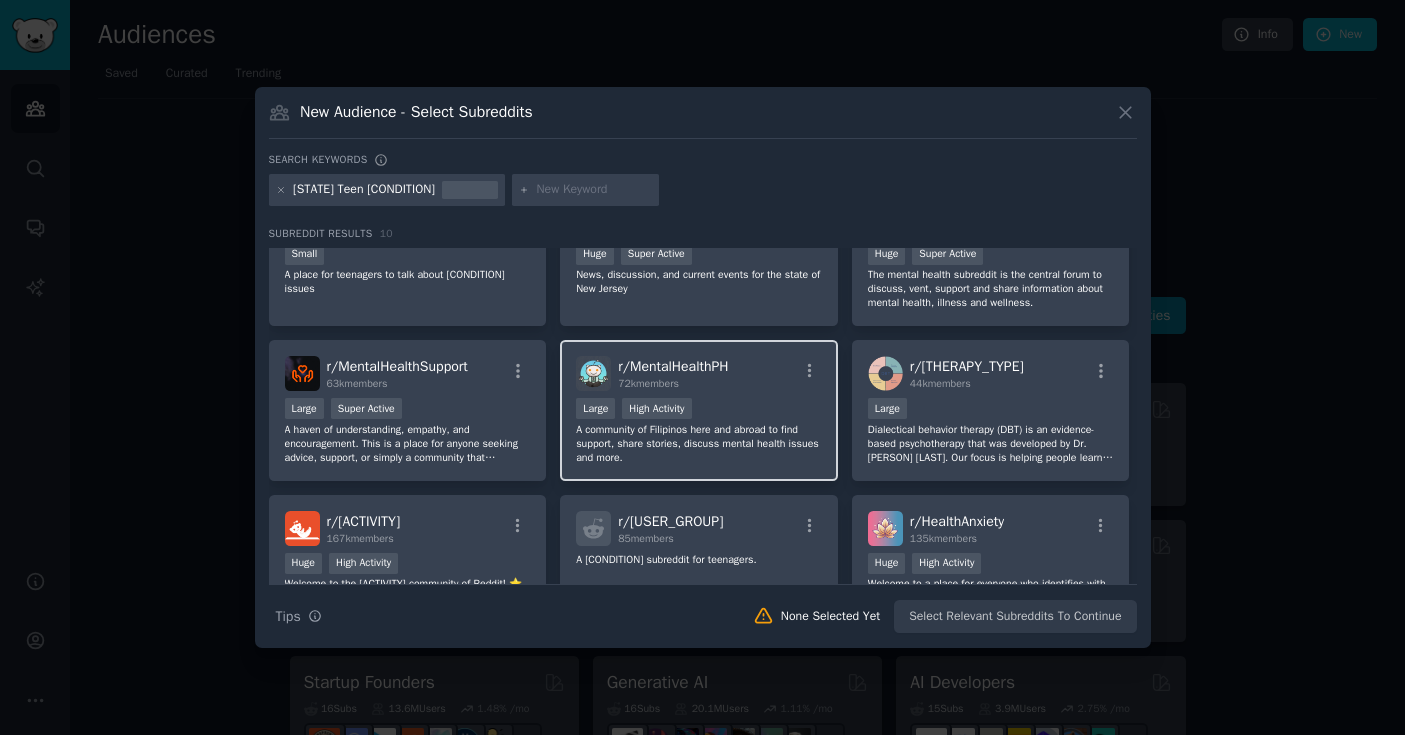 scroll, scrollTop: 0, scrollLeft: 0, axis: both 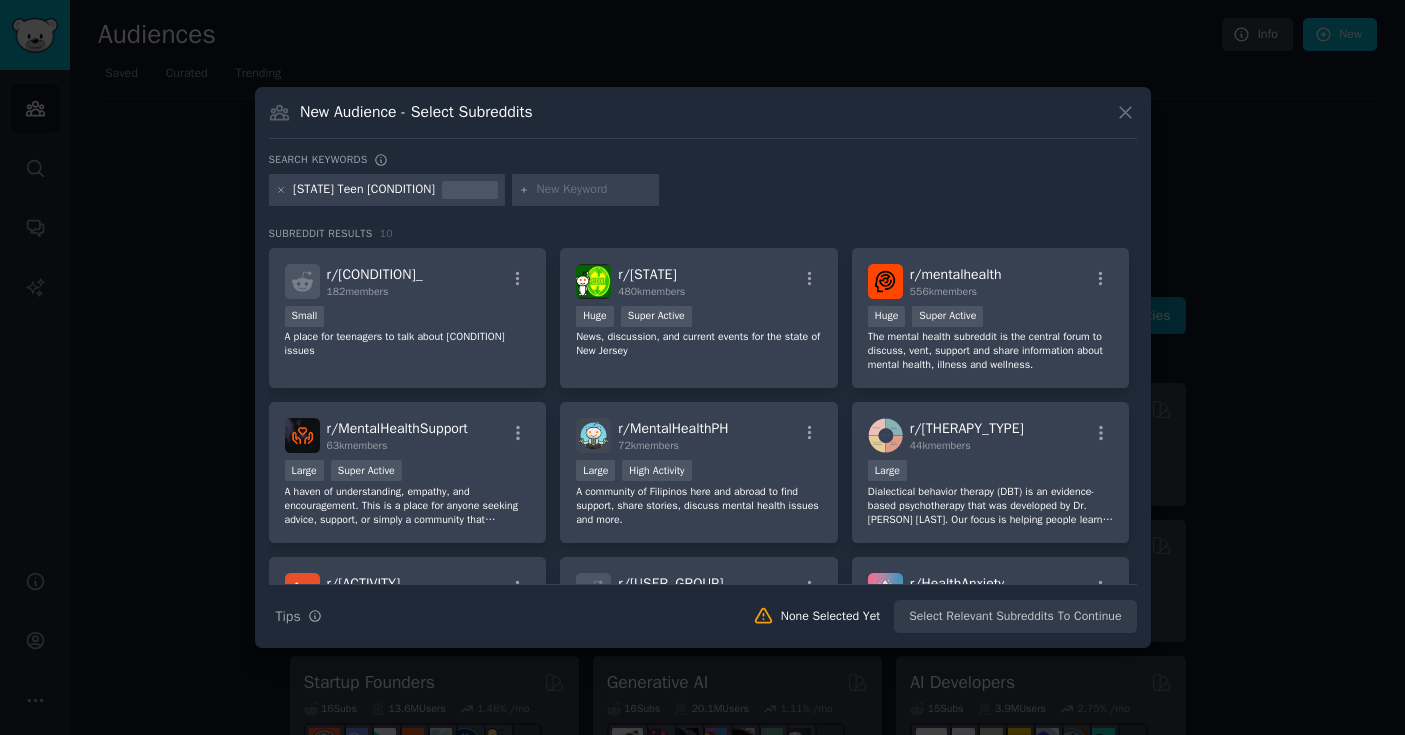 click on "[STATE] Teen [CONDITION]" at bounding box center (364, 190) 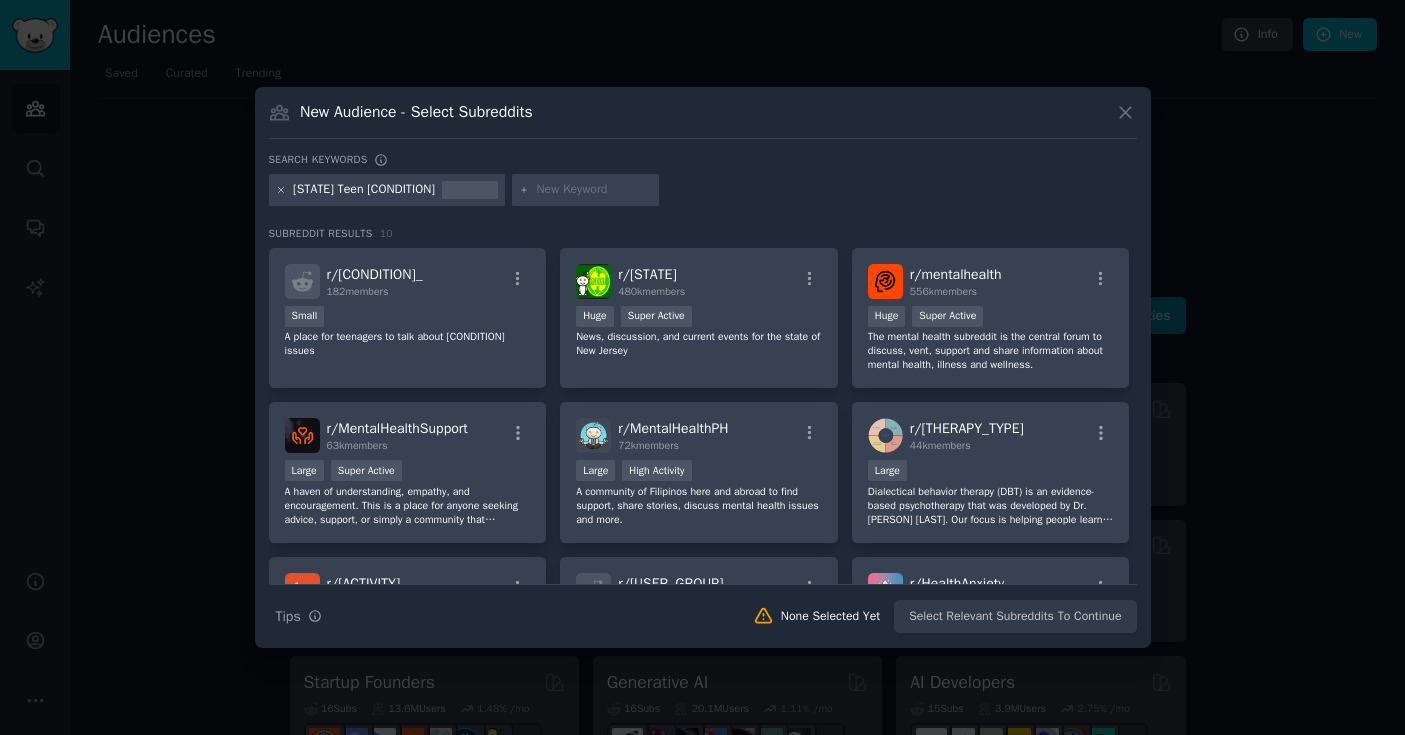 click 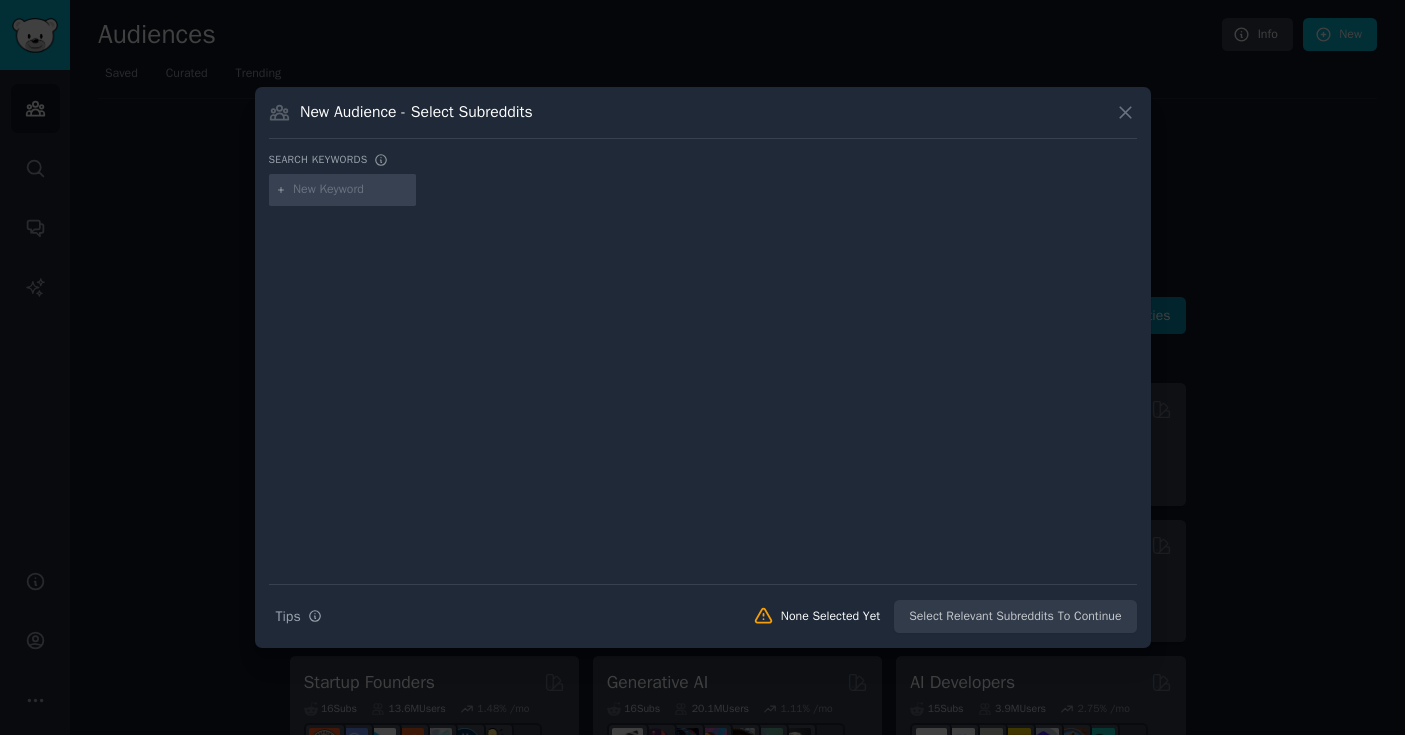 click at bounding box center [351, 190] 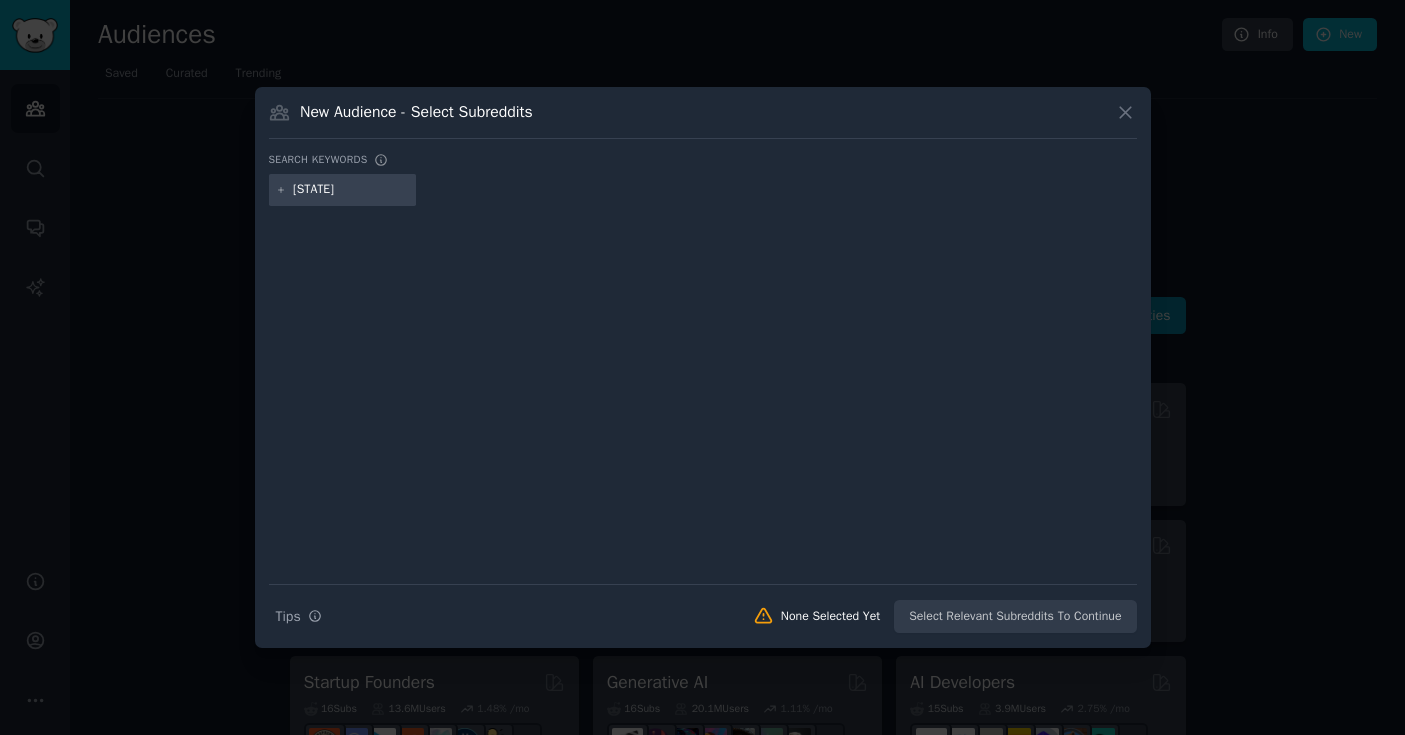 type on "[STATE]" 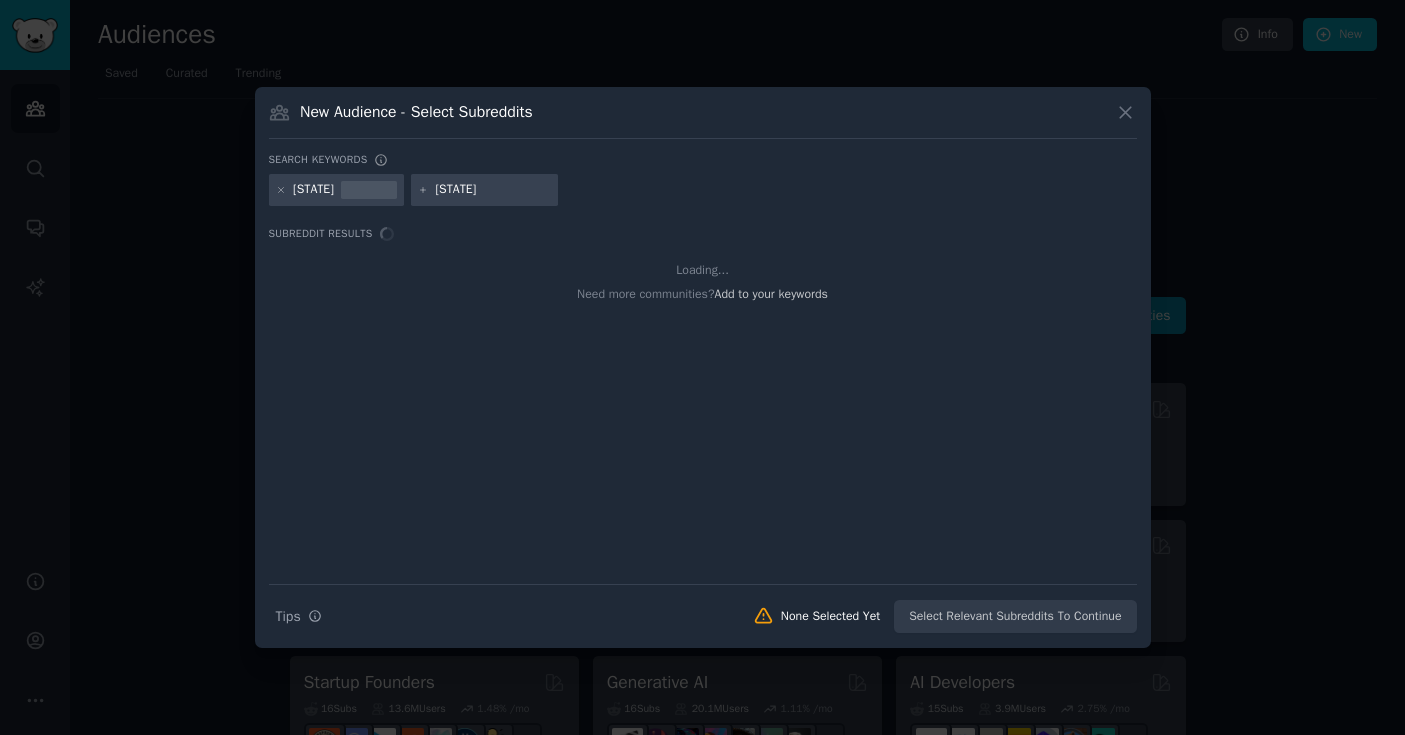 type on "California" 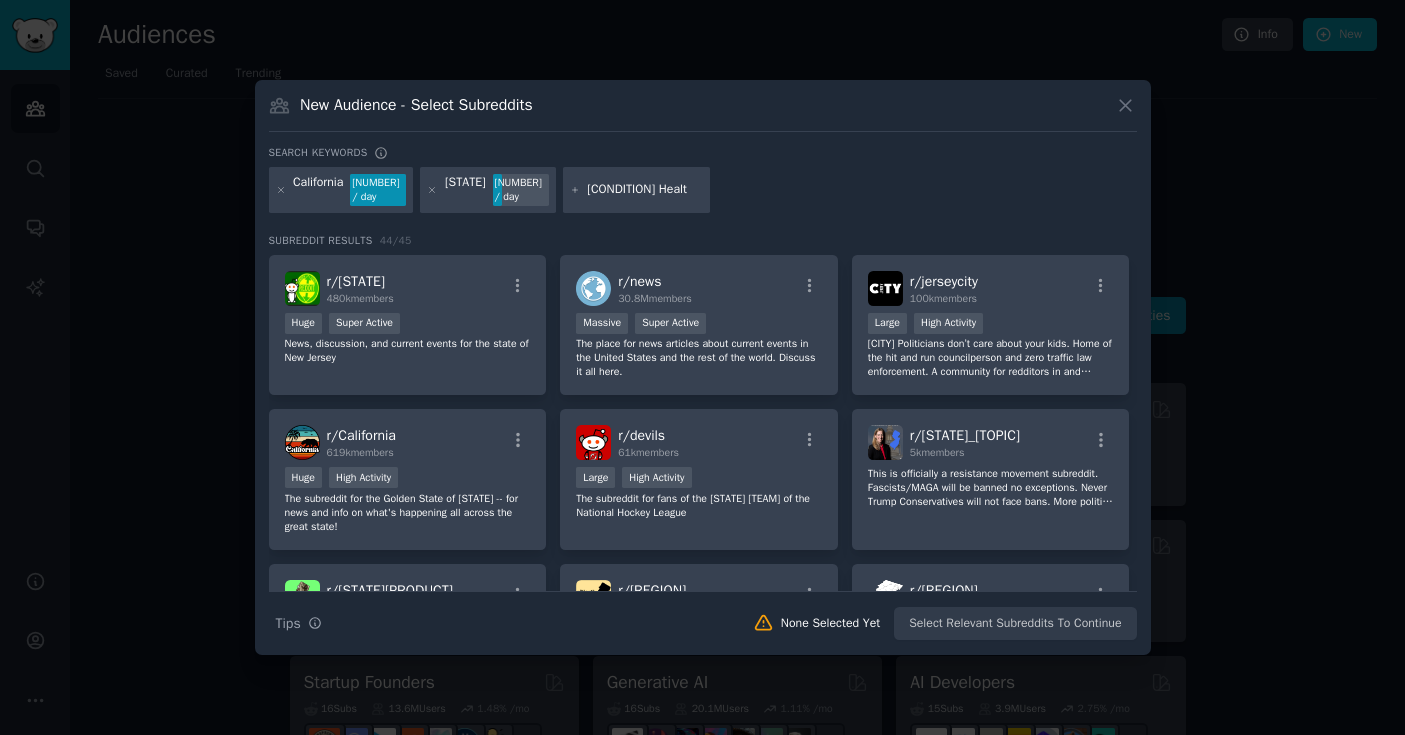 type on "Mental Health" 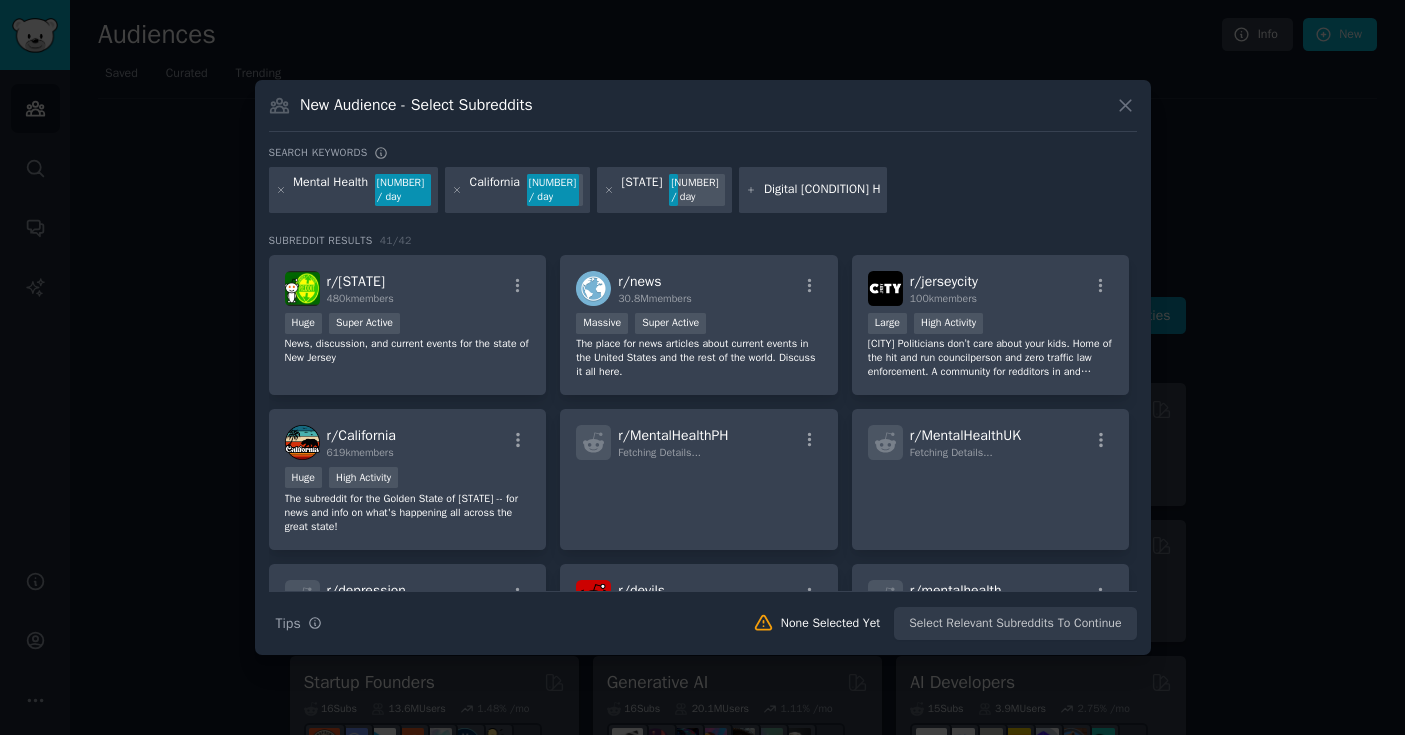 type on "Digital [CONDITION]" 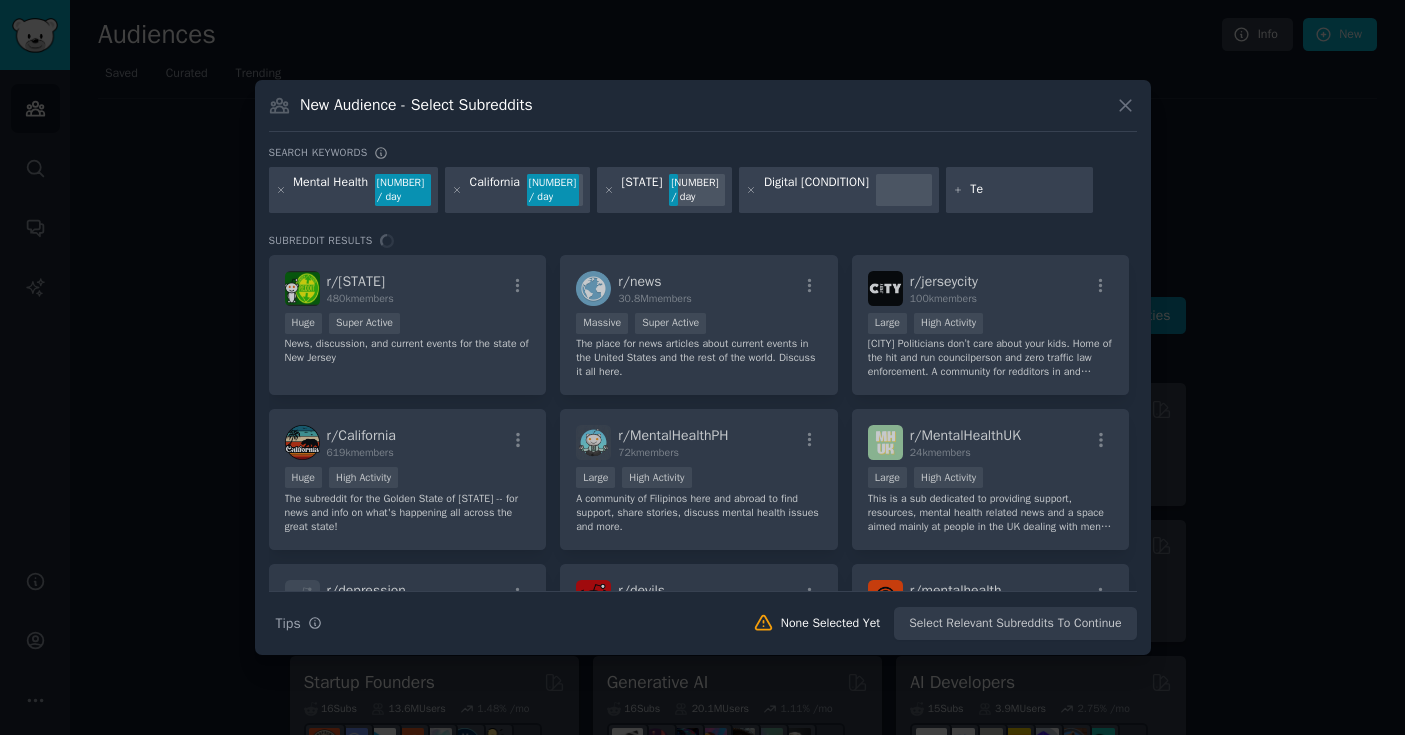 type on "T" 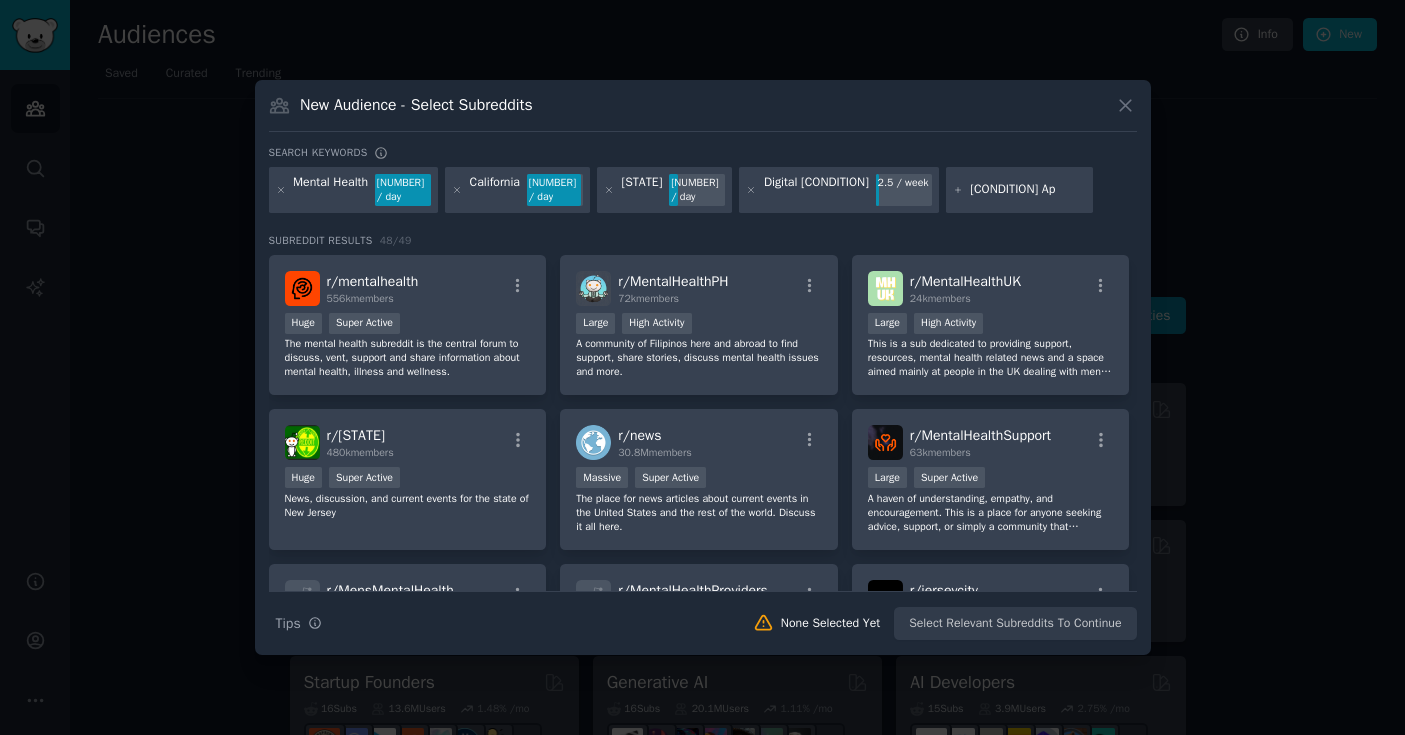 type on "[CONDITION] App" 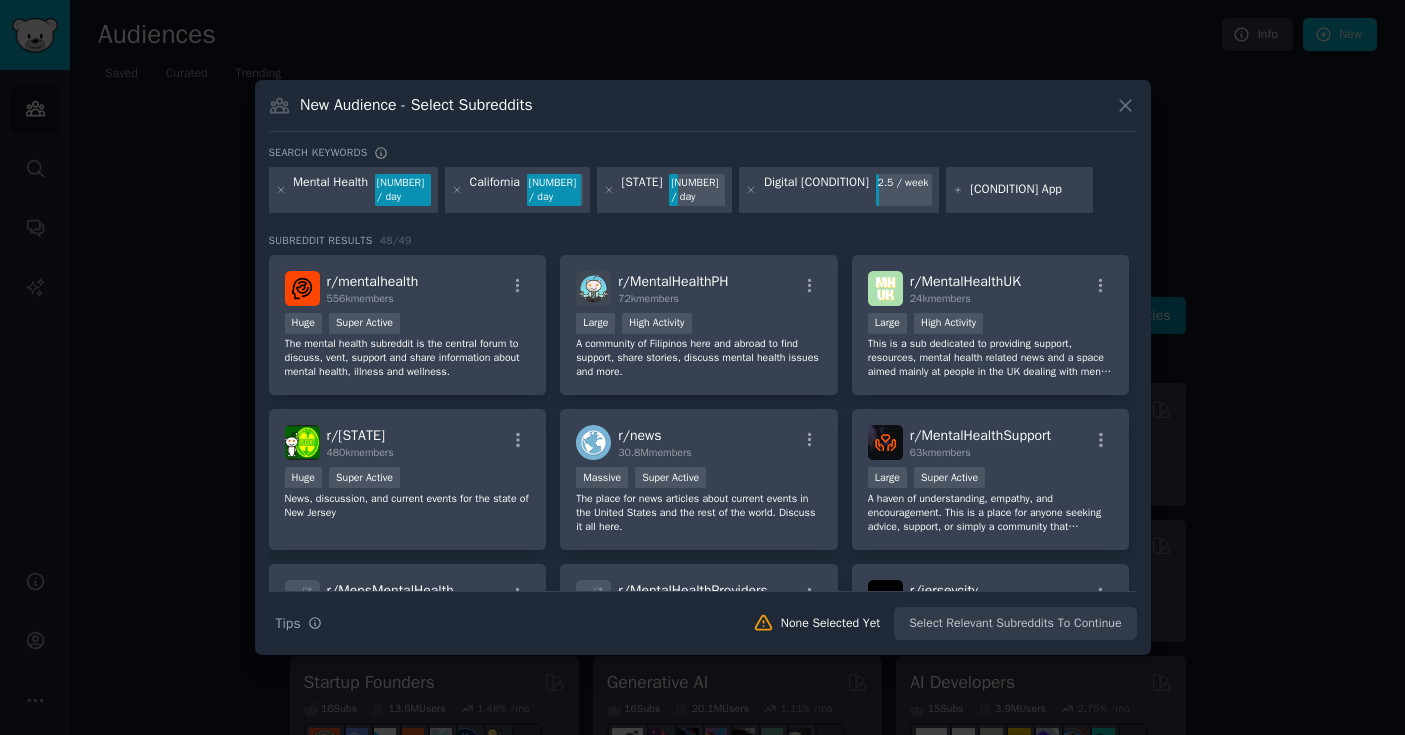 type 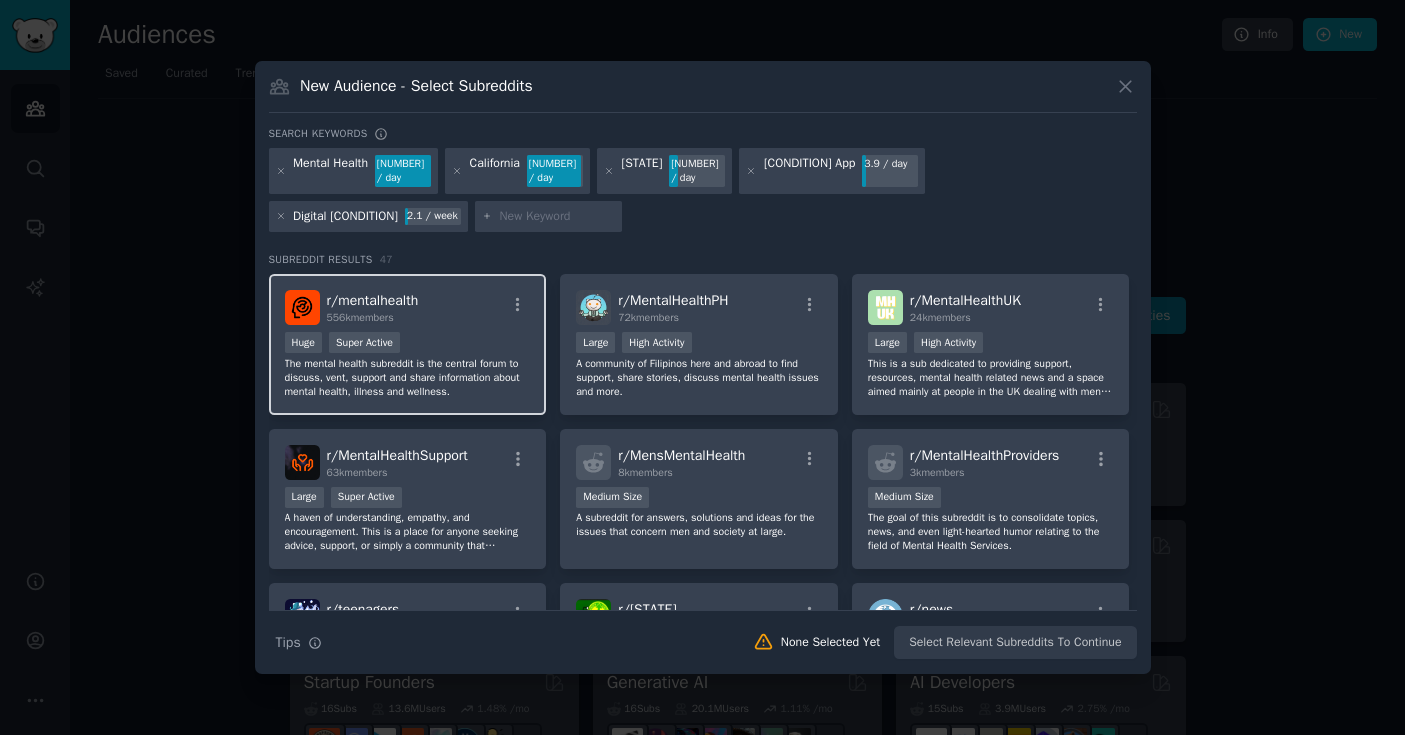click on "The mental health subreddit is the central forum to discuss, vent, support and share information about mental health, illness and wellness." at bounding box center [408, 378] 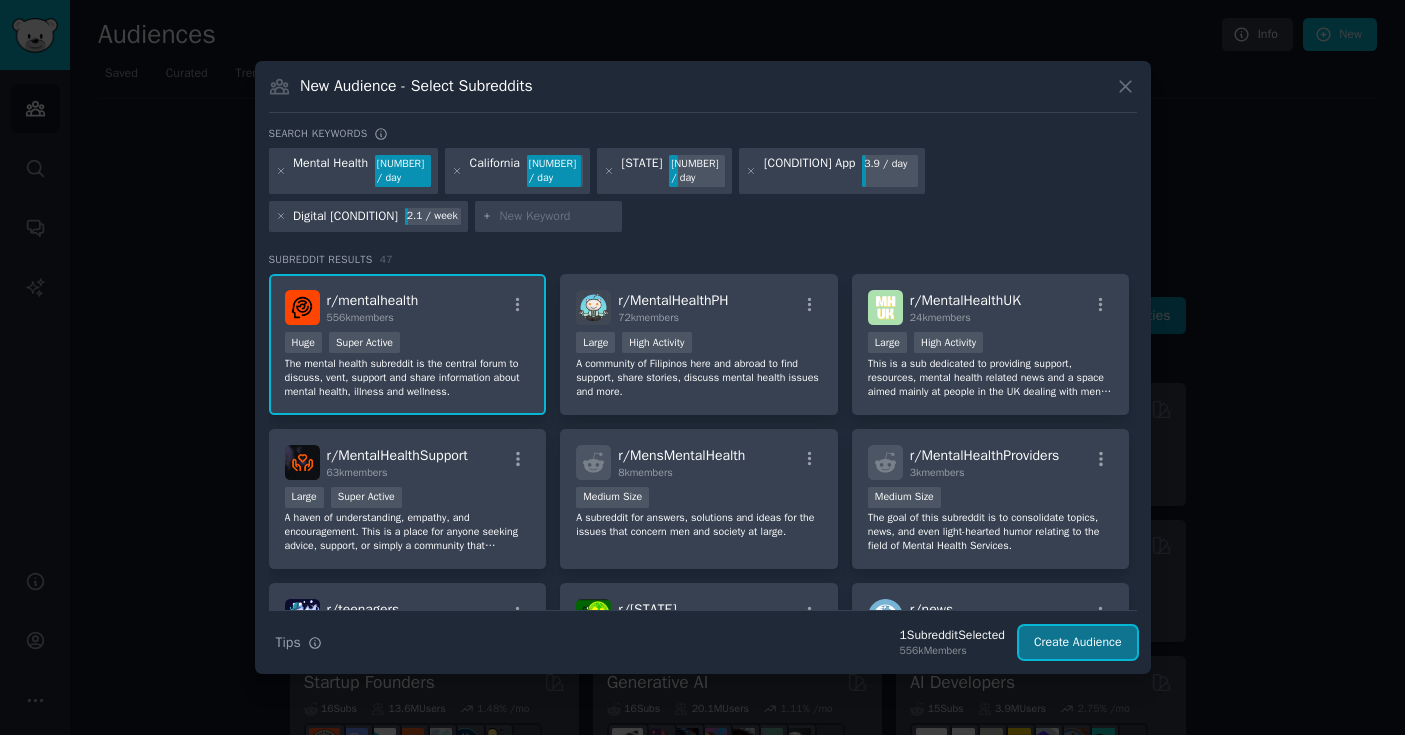 click on "Create Audience" at bounding box center [1078, 643] 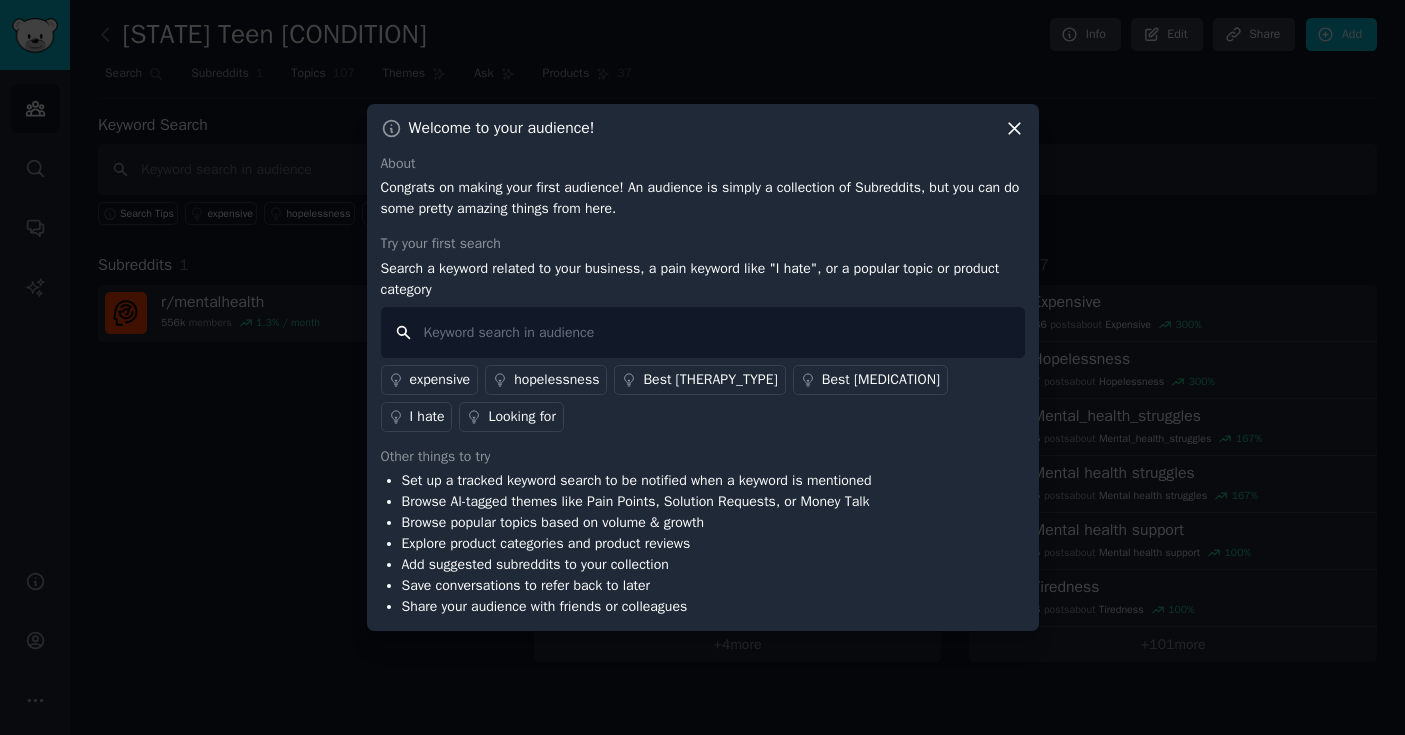 click at bounding box center [703, 332] 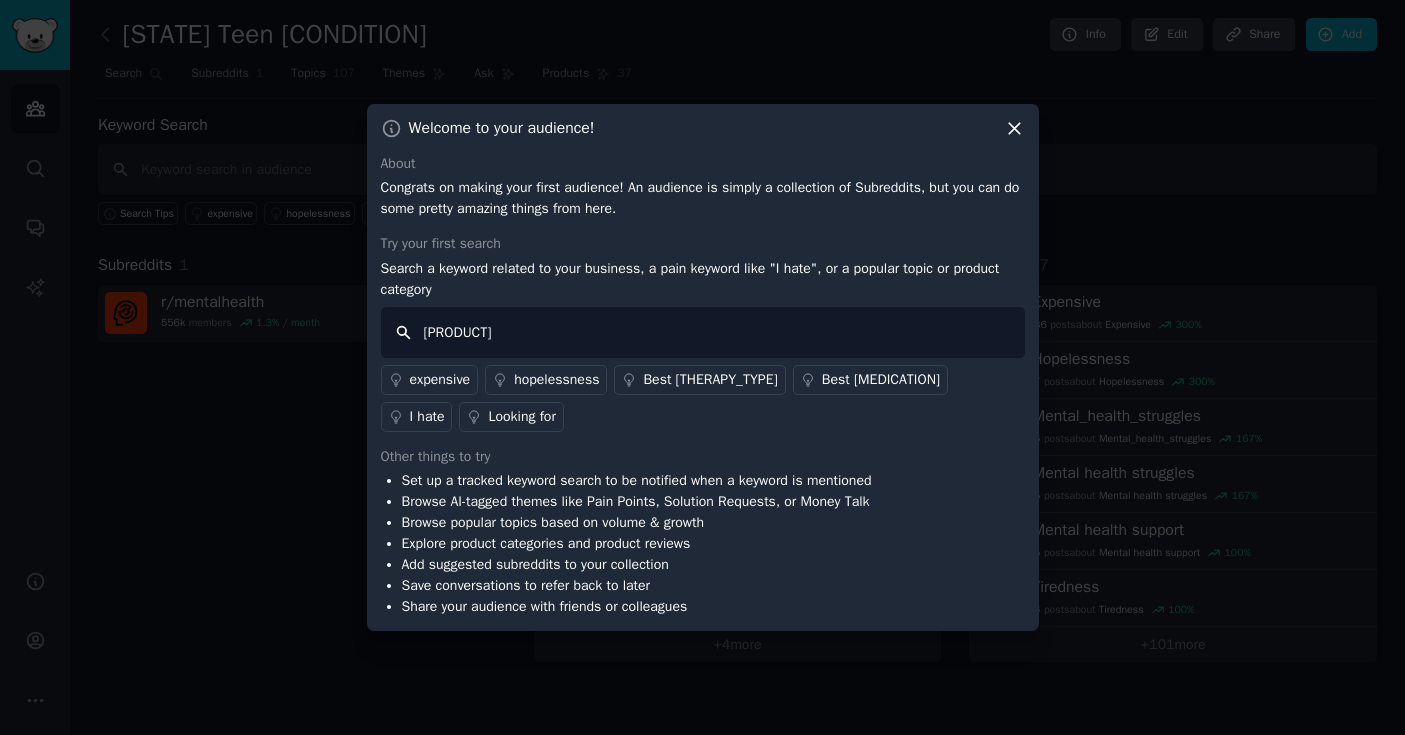 type on "[PRODUCT]" 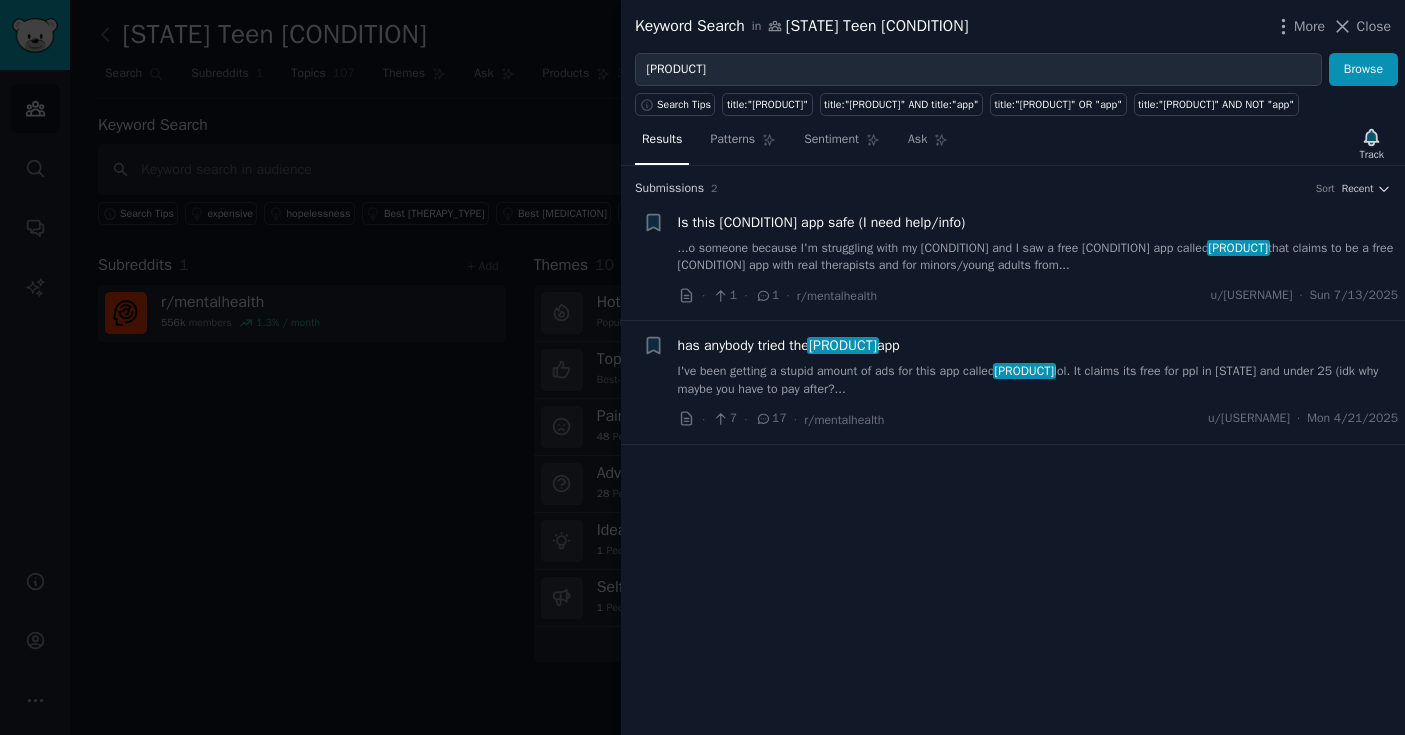 click on "...o someone because I'm struggling with my [CONDITION] and I saw a free [CONDITION] app called [PRODUCT] that claims to be a free [CONDITION] app with real therapists and for minors/young adults from..." at bounding box center [1038, 257] 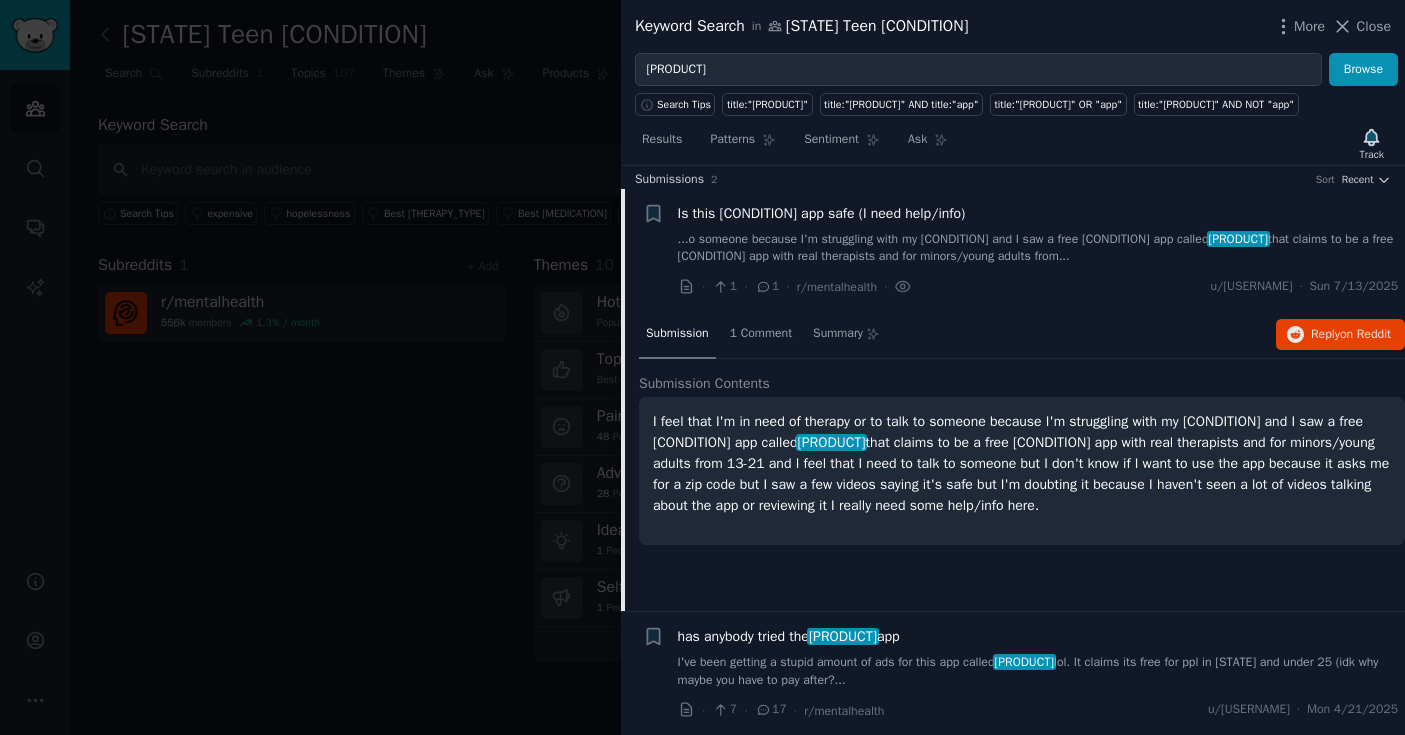 scroll, scrollTop: 0, scrollLeft: 0, axis: both 